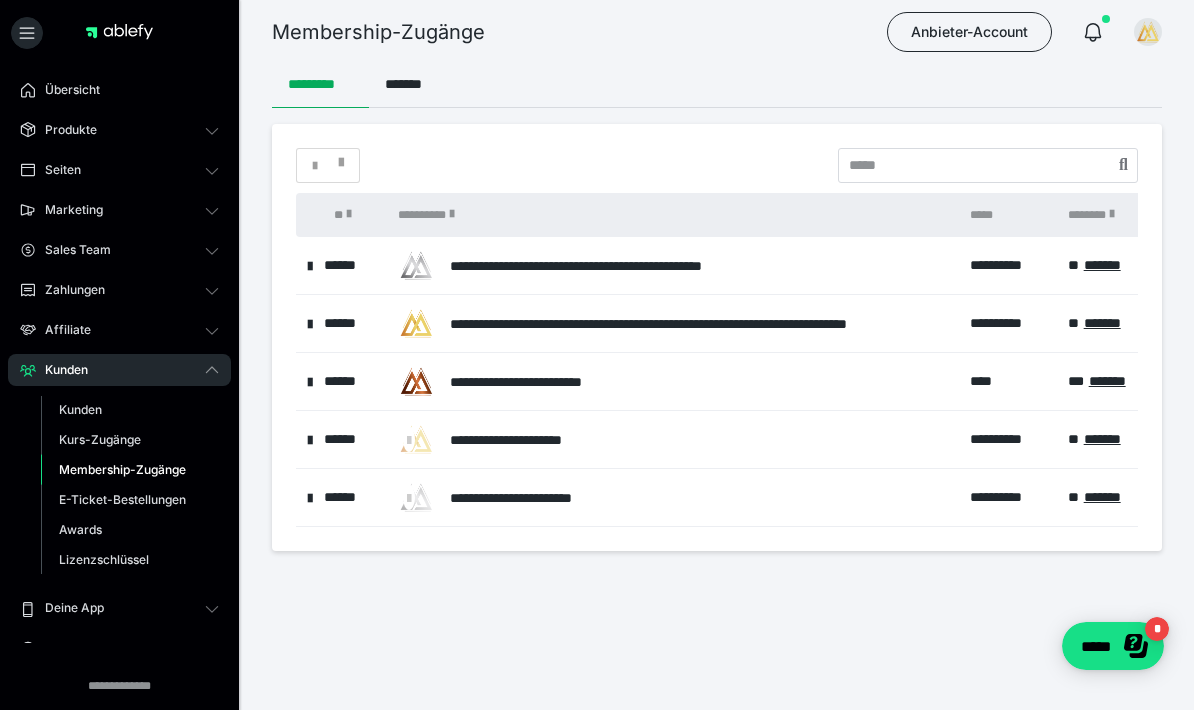 scroll, scrollTop: 0, scrollLeft: 0, axis: both 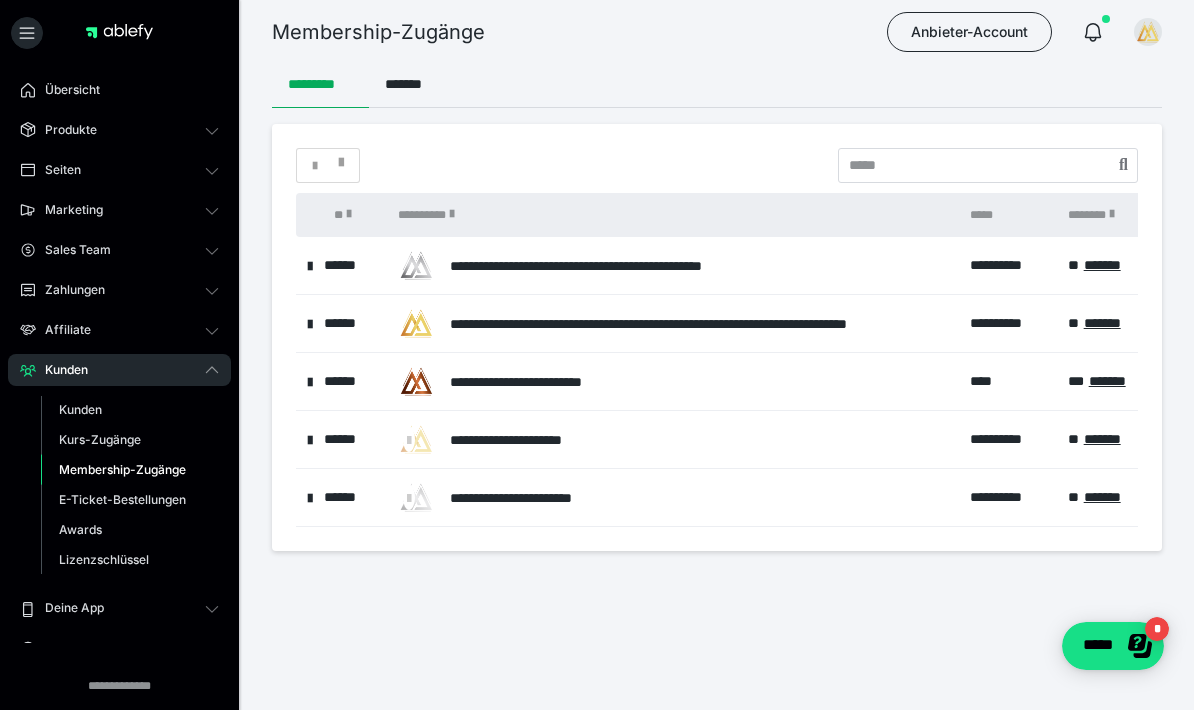 click on "Kunden" at bounding box center (80, 409) 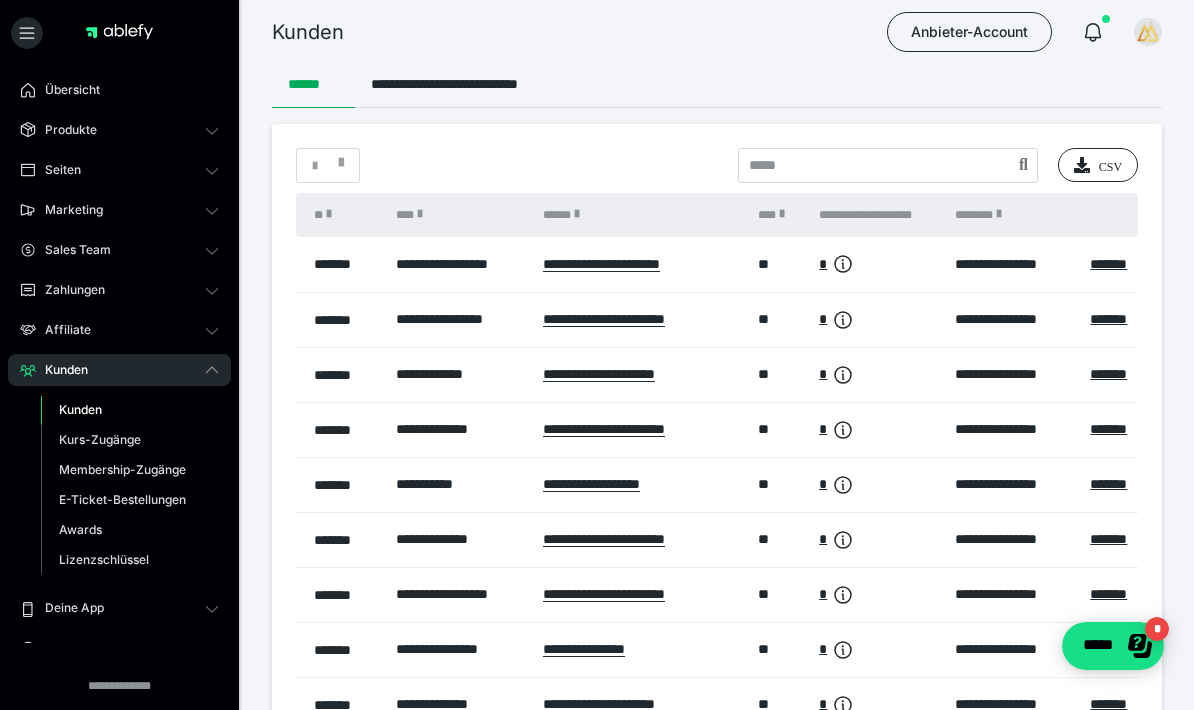 click on "Membership-Zugänge" at bounding box center (122, 469) 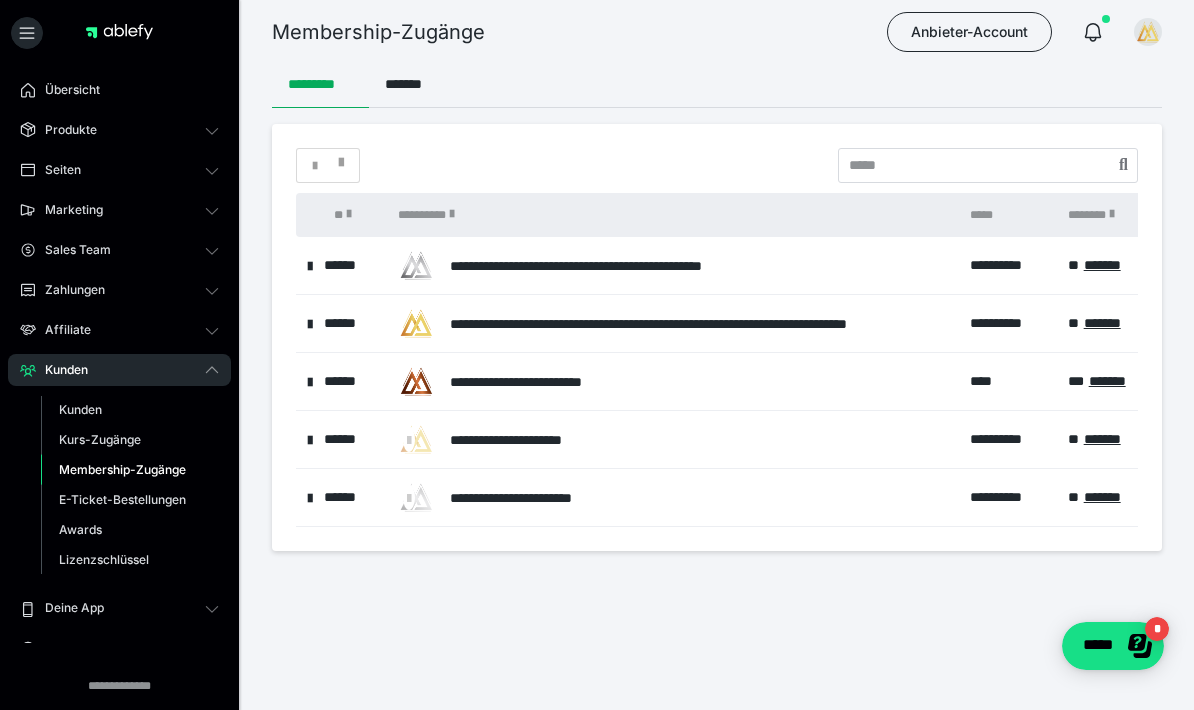 click at bounding box center [1148, 32] 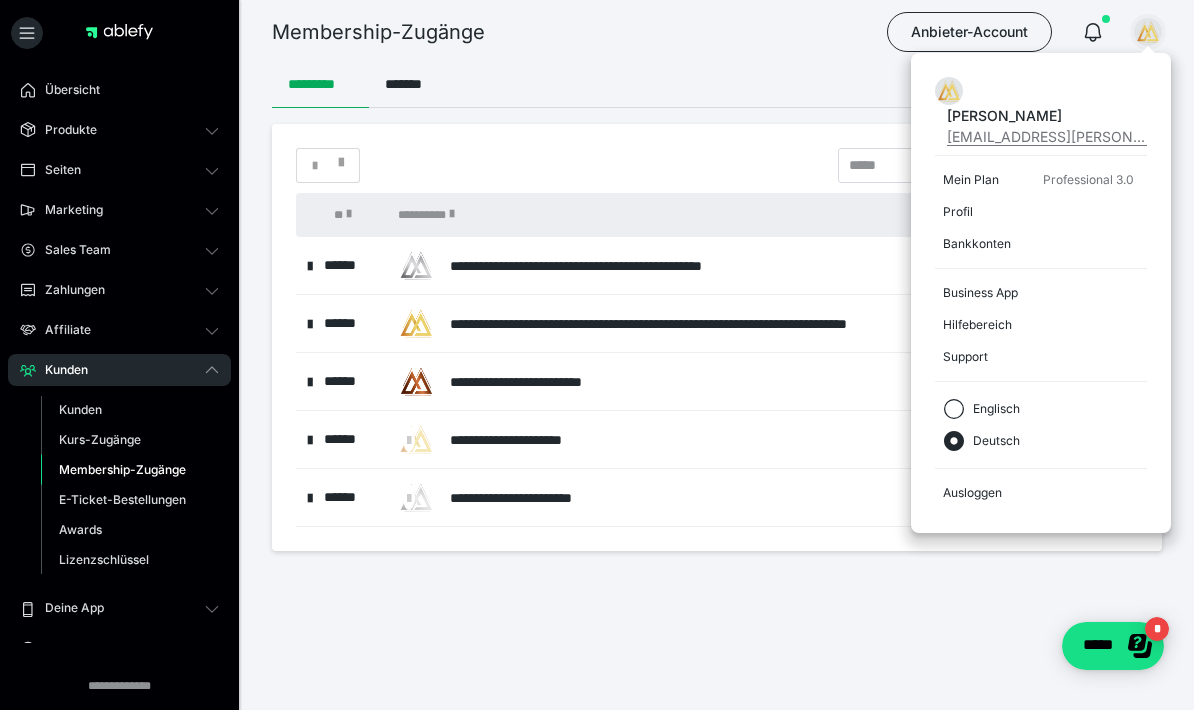 click on "Ausloggen" at bounding box center [1041, 493] 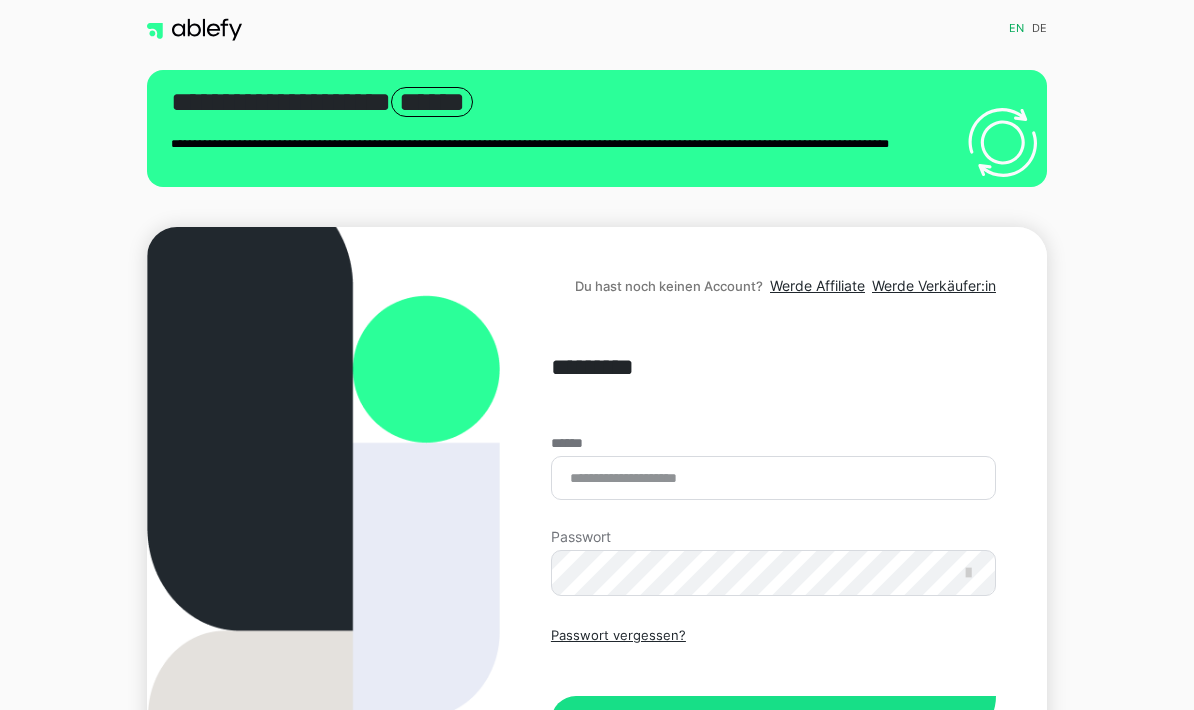 scroll, scrollTop: 0, scrollLeft: 0, axis: both 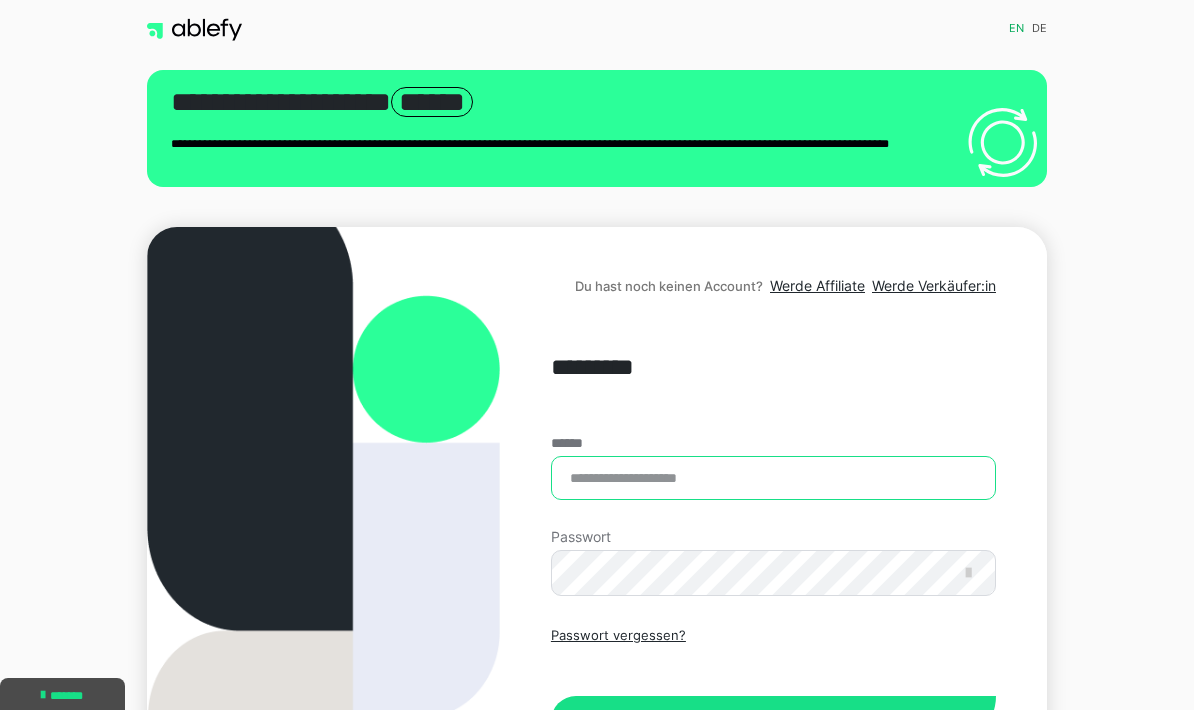 click on "******" at bounding box center [773, 478] 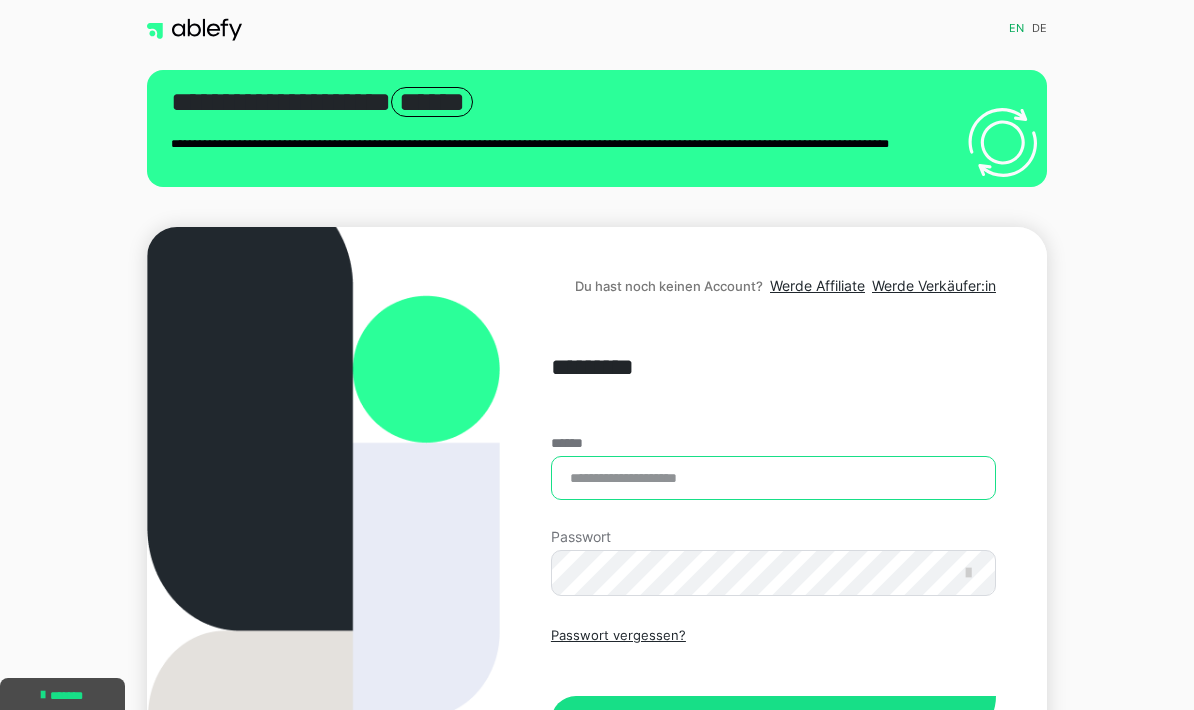 type on "**********" 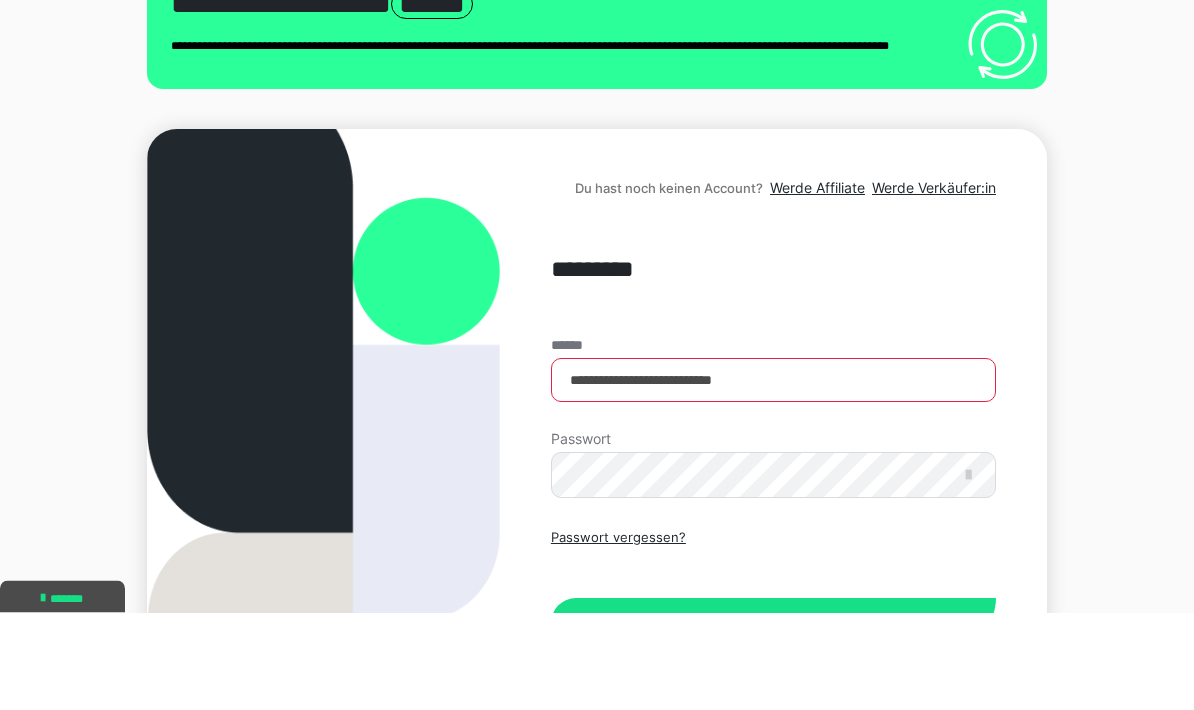 click on "Einloggen" at bounding box center [773, 721] 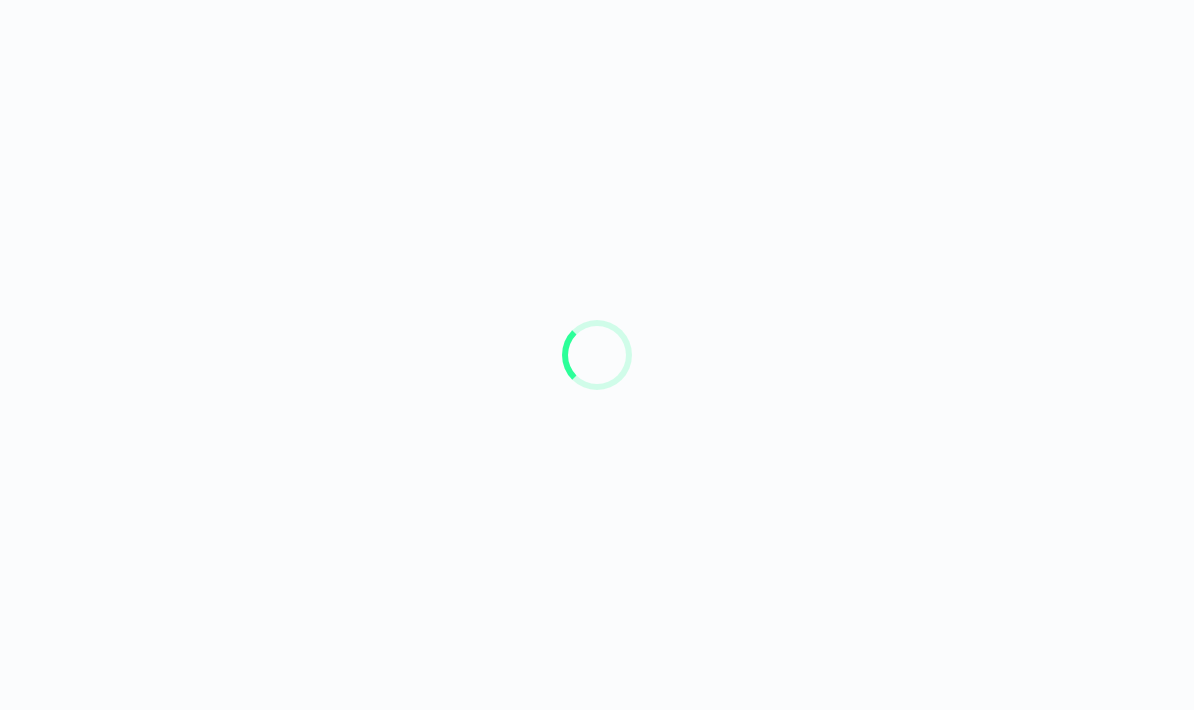scroll, scrollTop: 0, scrollLeft: 0, axis: both 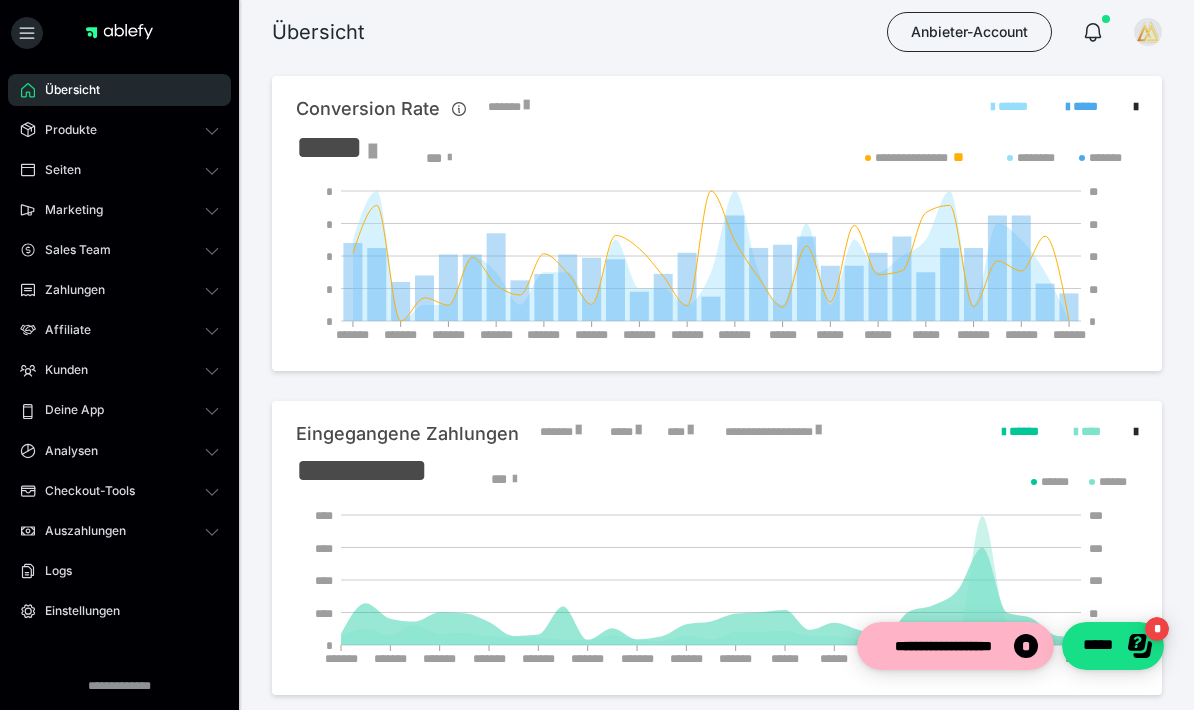 click on "Kunden" at bounding box center [59, 370] 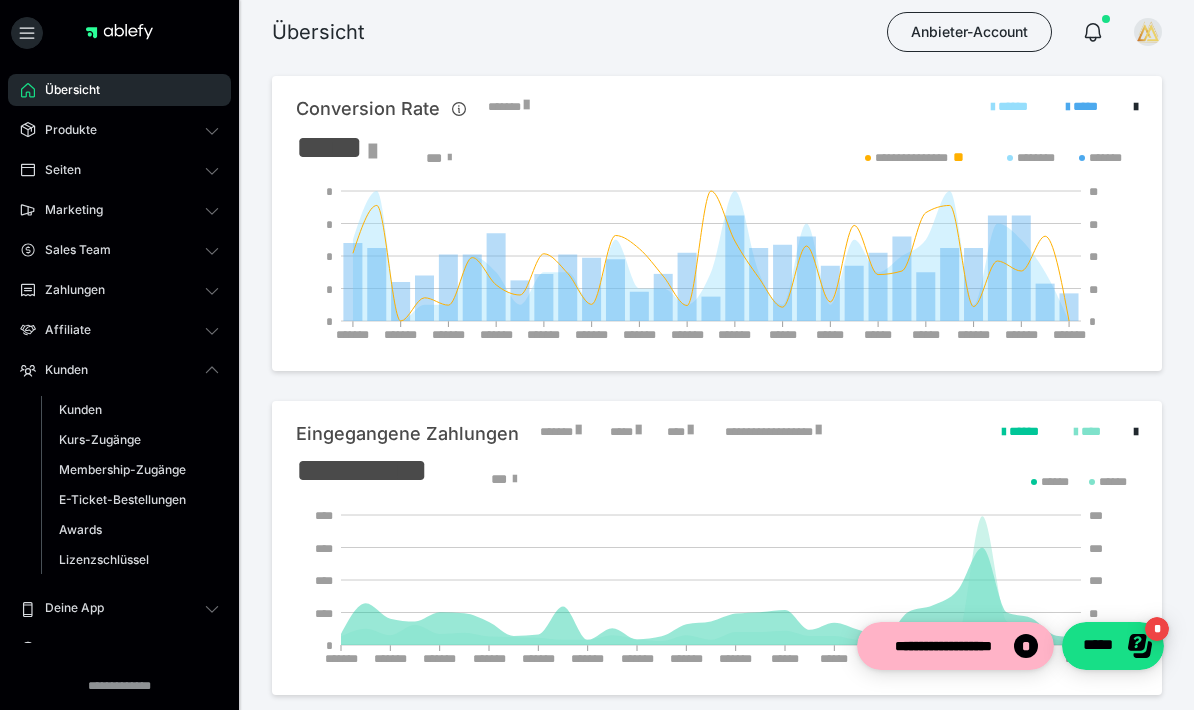 click on "Membership-Zugänge" at bounding box center [122, 469] 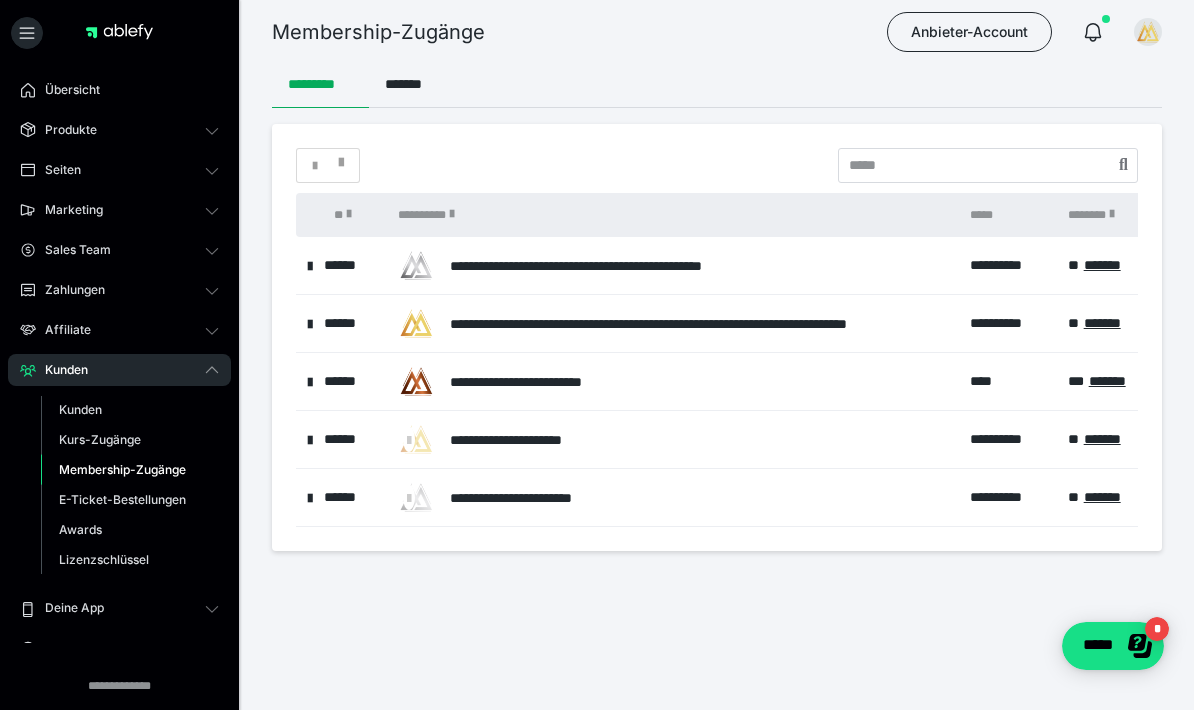 click on "Kunden" at bounding box center (80, 409) 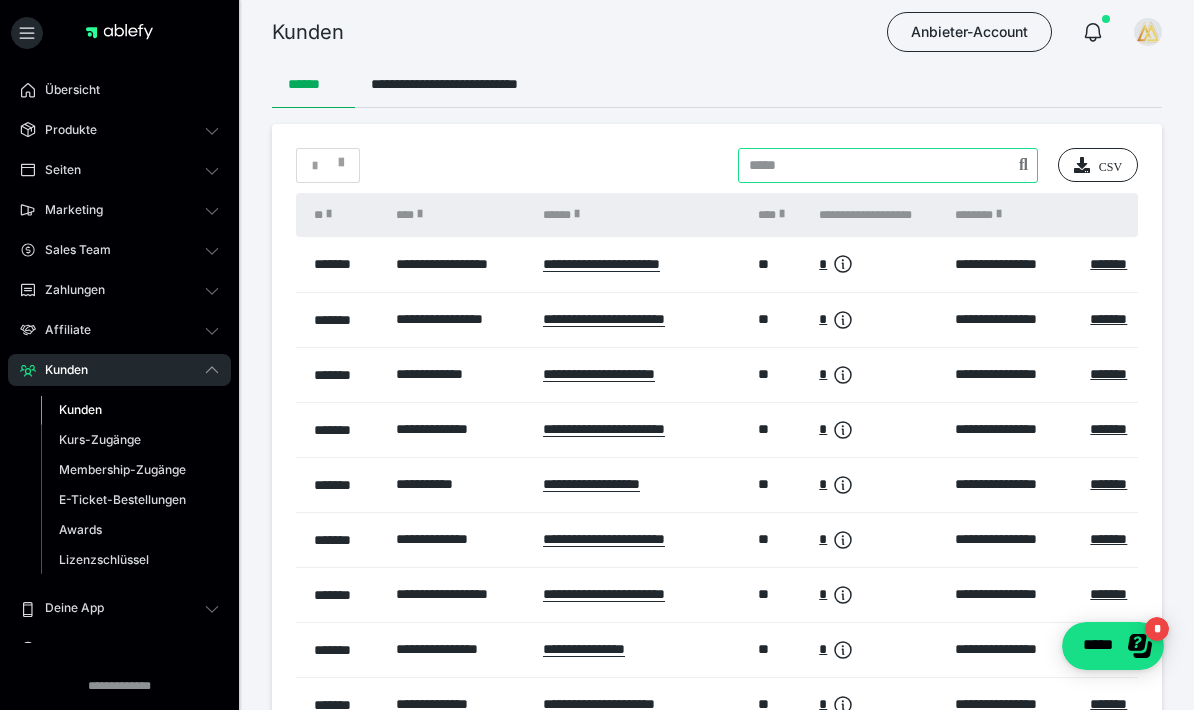 click at bounding box center [888, 165] 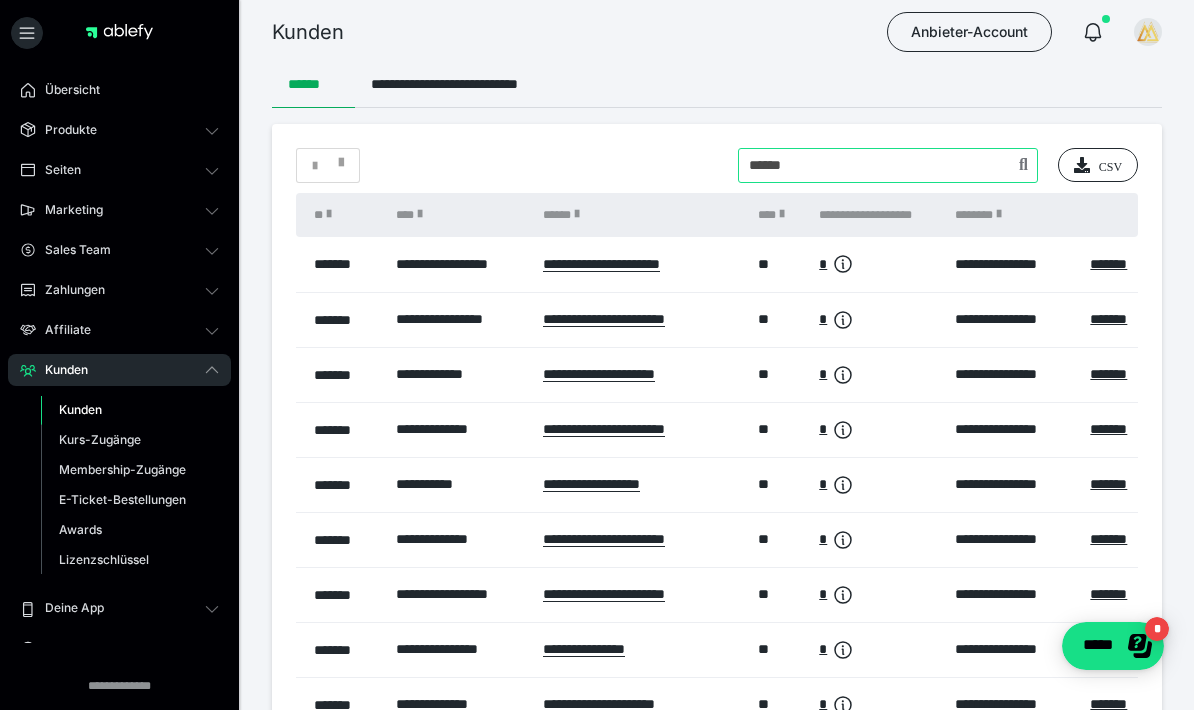 type on "******" 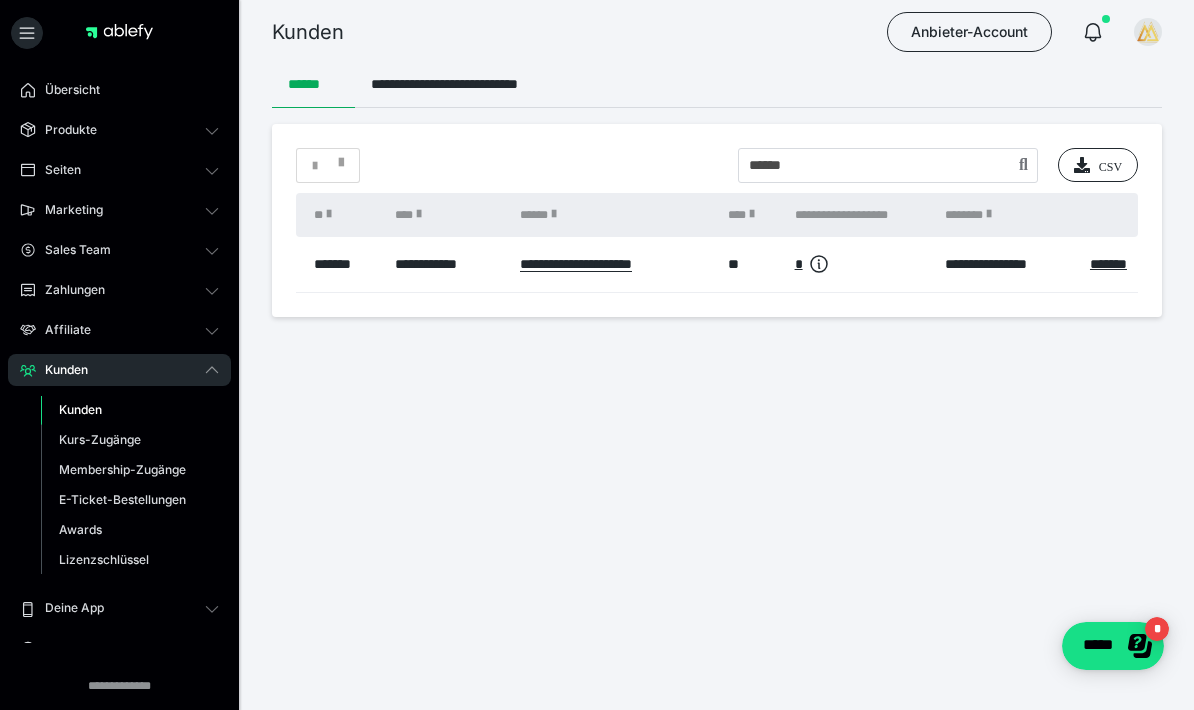 click on "*******" at bounding box center [1108, 264] 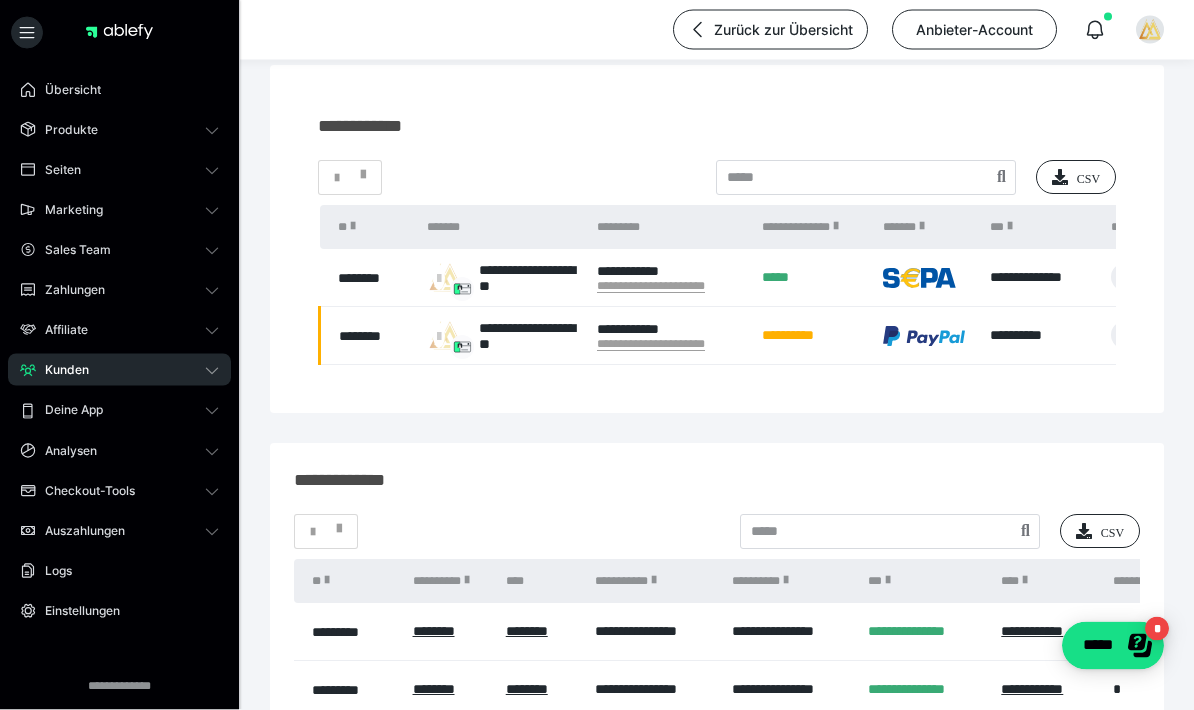 scroll, scrollTop: 215, scrollLeft: 0, axis: vertical 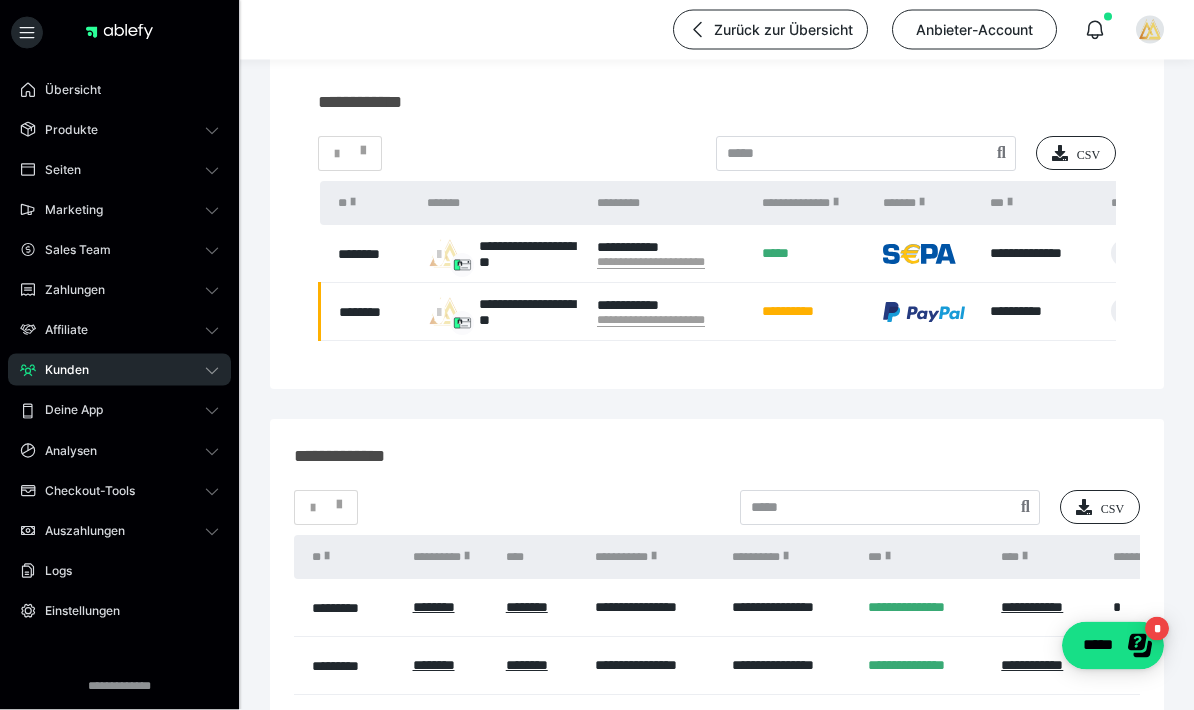 click on "********" at bounding box center (434, 608) 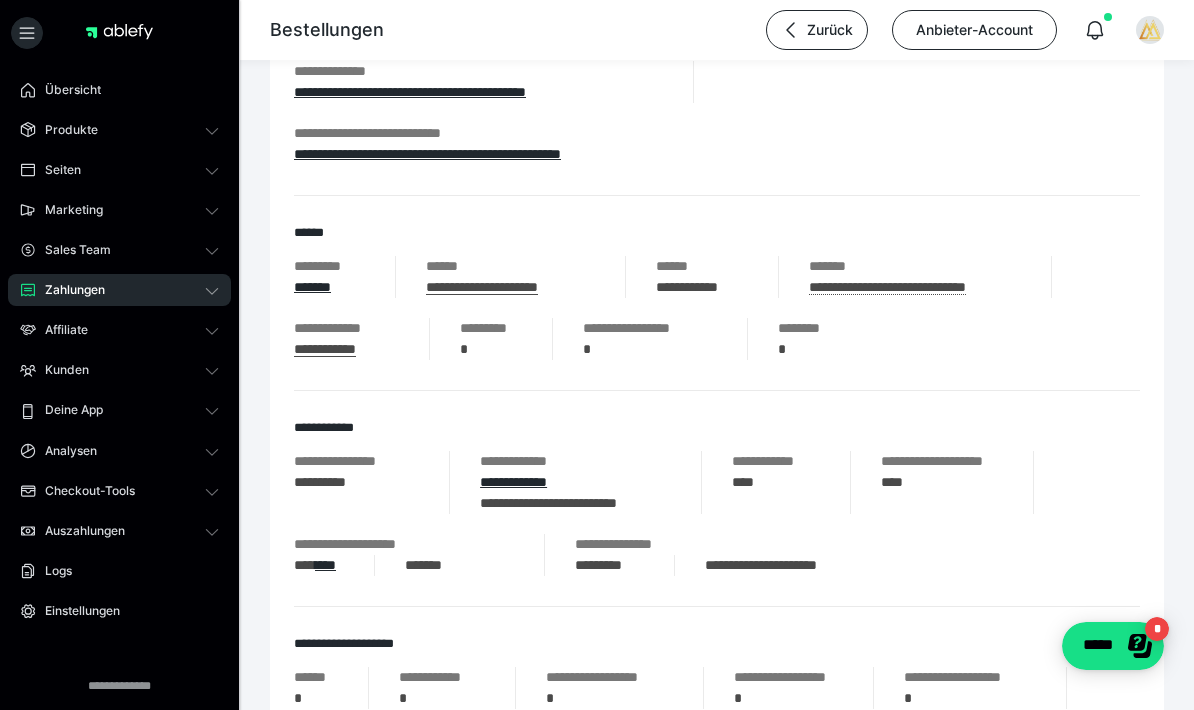 scroll, scrollTop: 426, scrollLeft: 0, axis: vertical 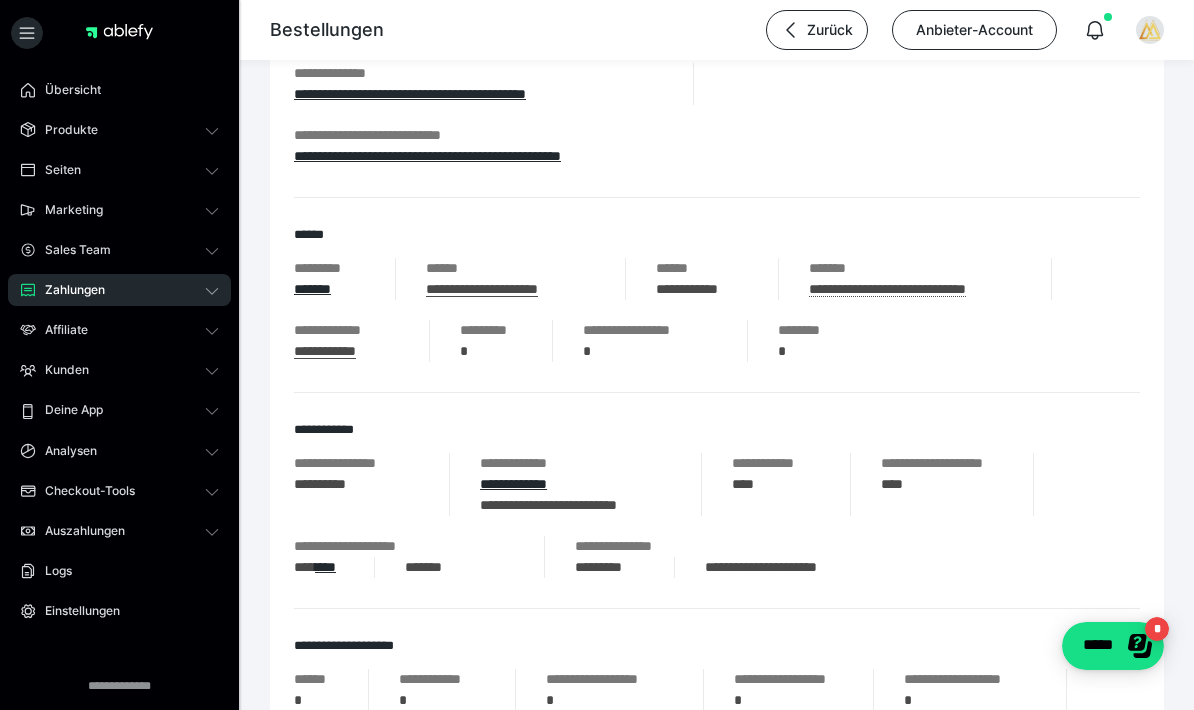 click on "**********" at bounding box center (427, 156) 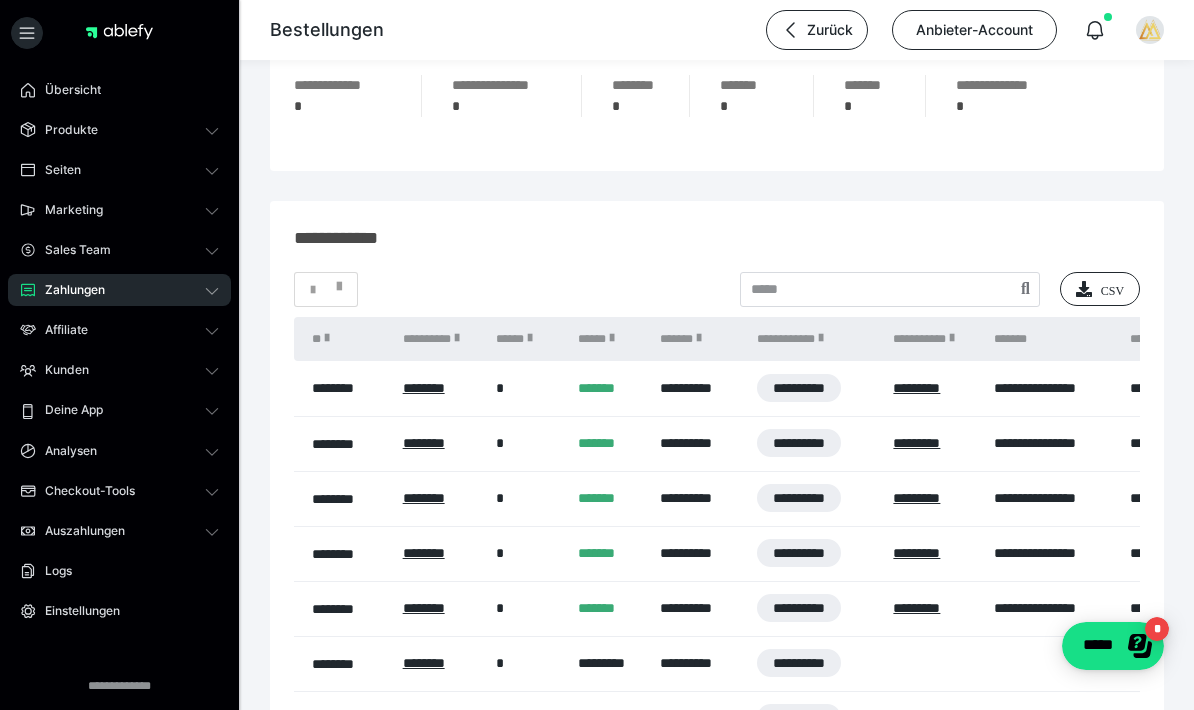 scroll, scrollTop: 1459, scrollLeft: 0, axis: vertical 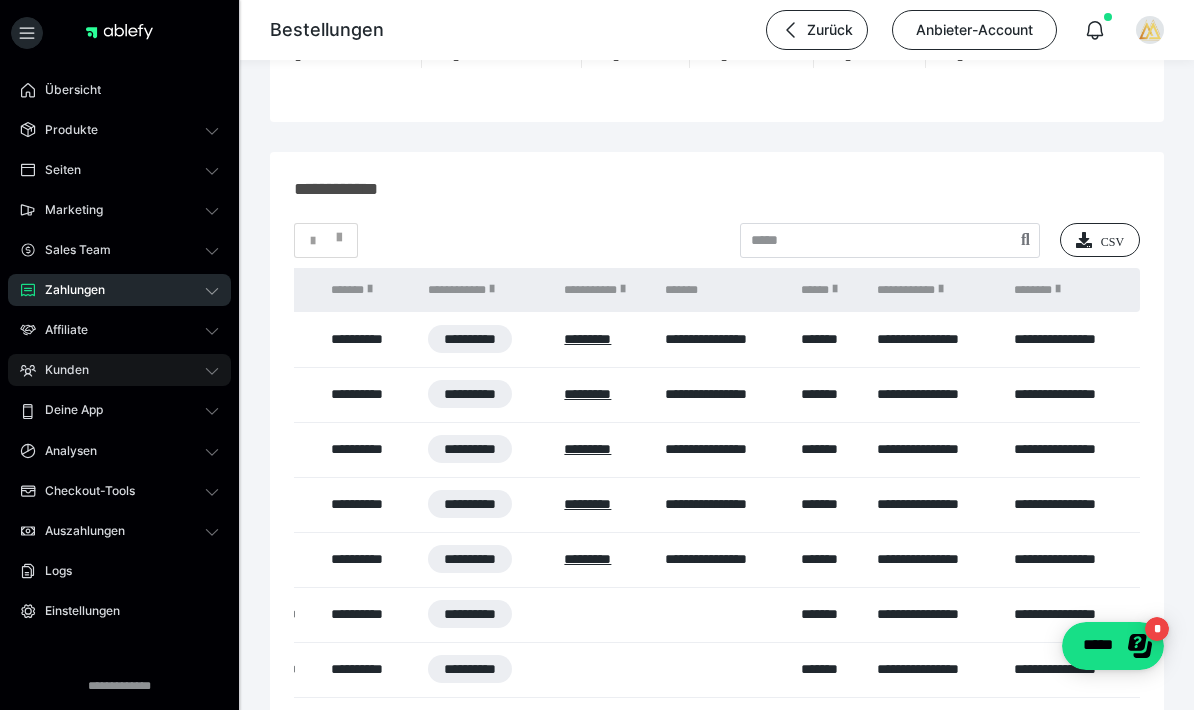 click on "Kunden" at bounding box center [60, 370] 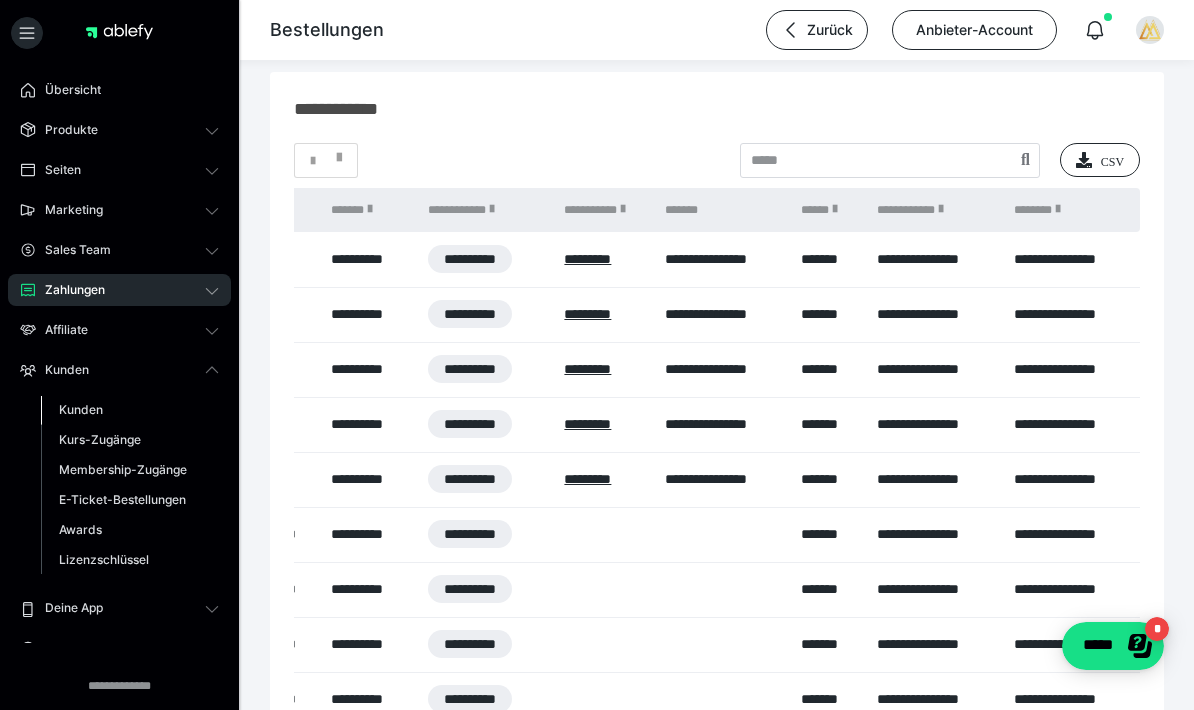 click on "Kunden" at bounding box center (81, 409) 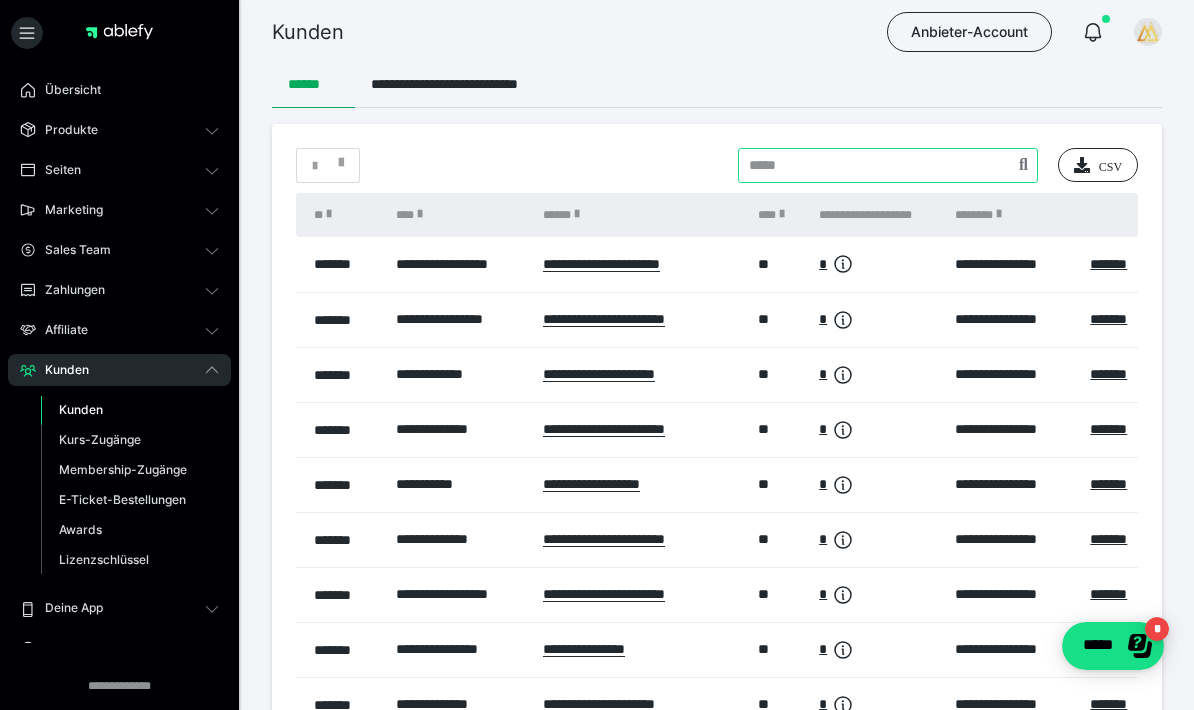 click at bounding box center (888, 165) 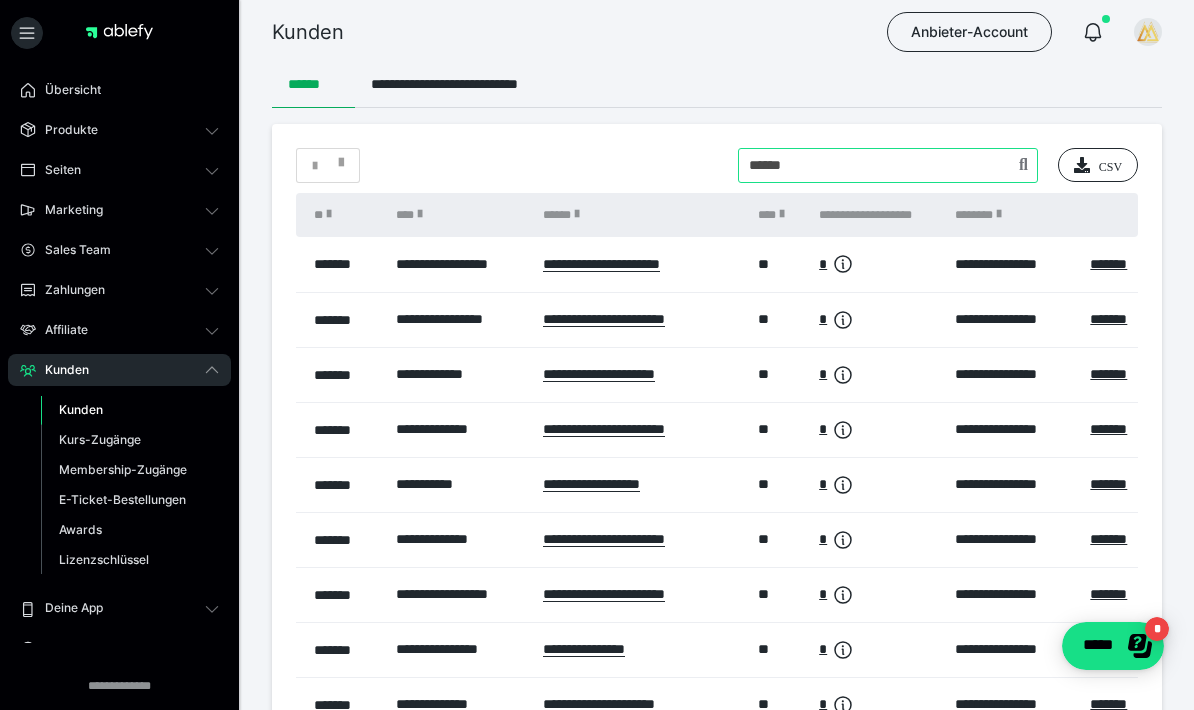 type on "******" 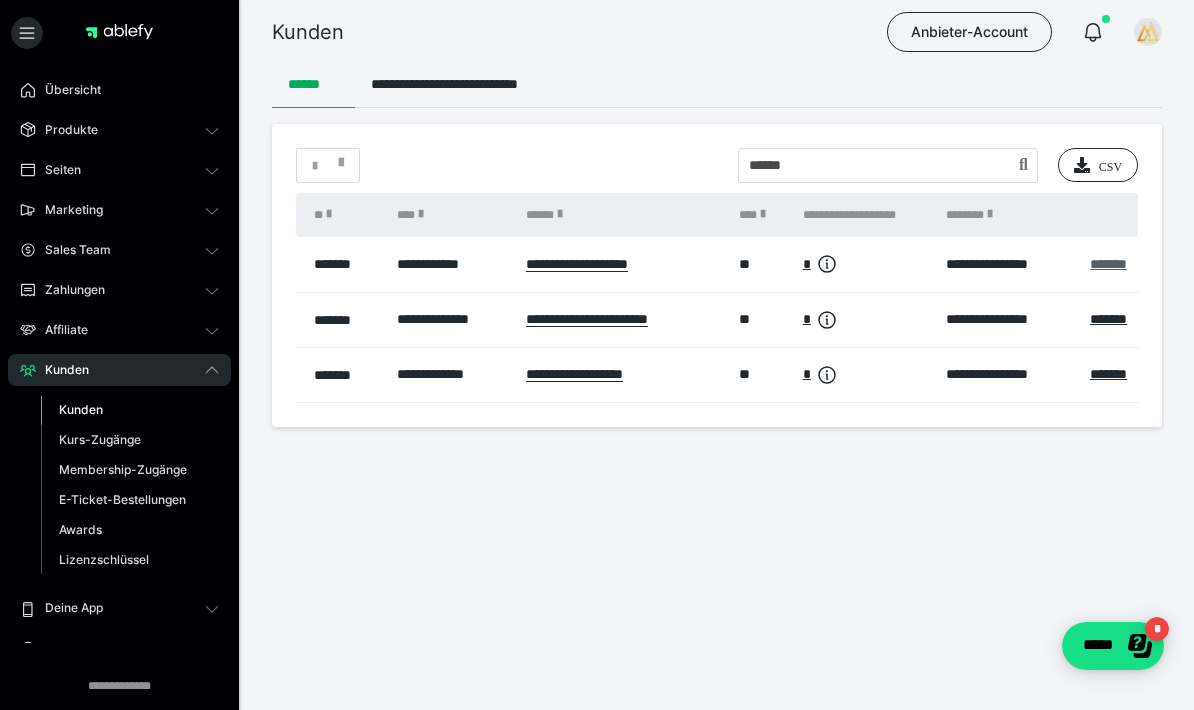 click on "*******" at bounding box center [1108, 264] 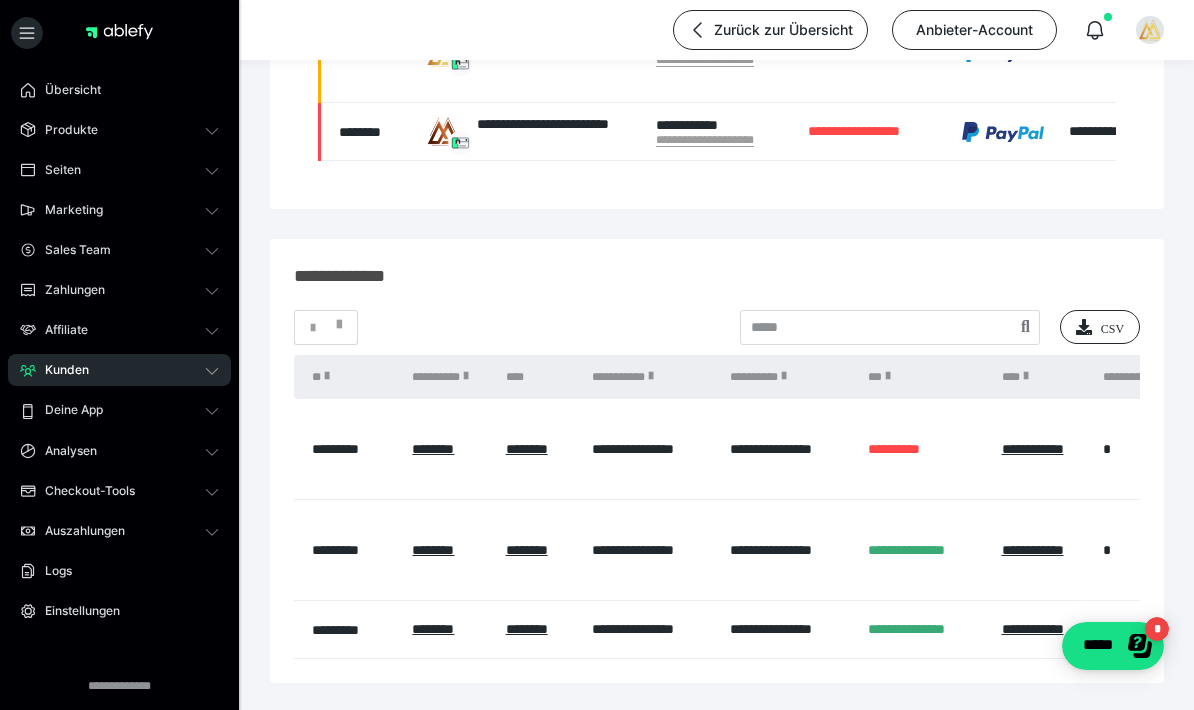 scroll, scrollTop: 456, scrollLeft: 0, axis: vertical 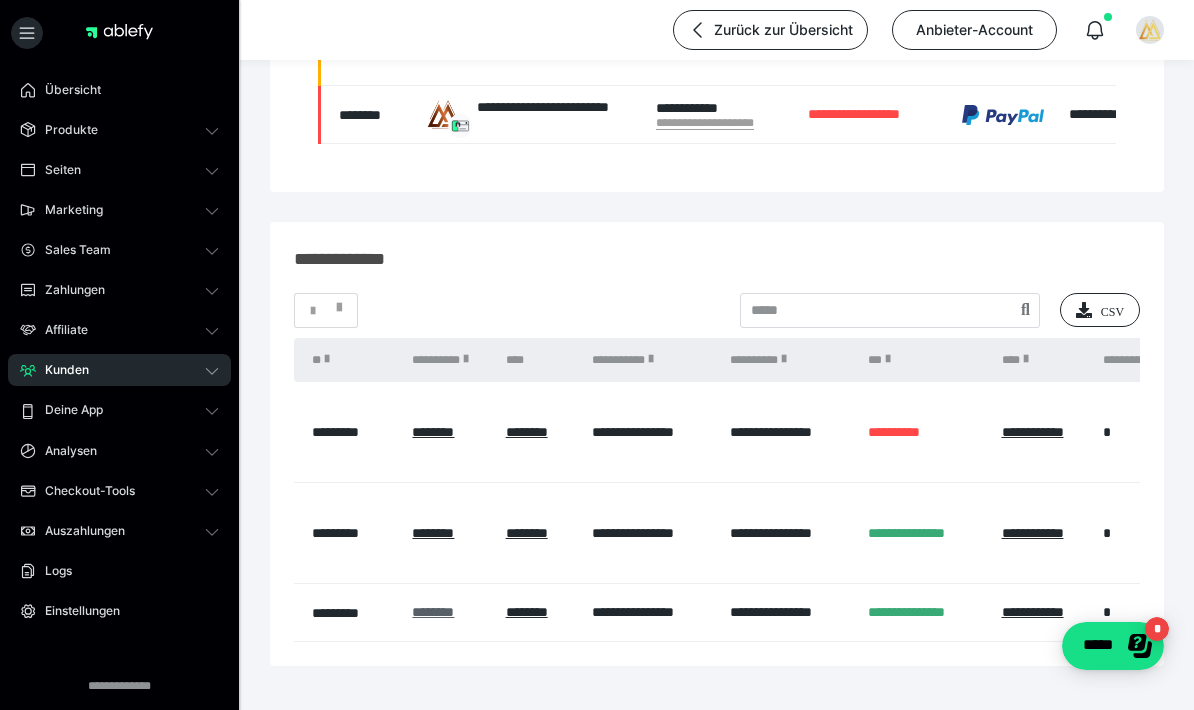 click on "********" at bounding box center (433, 612) 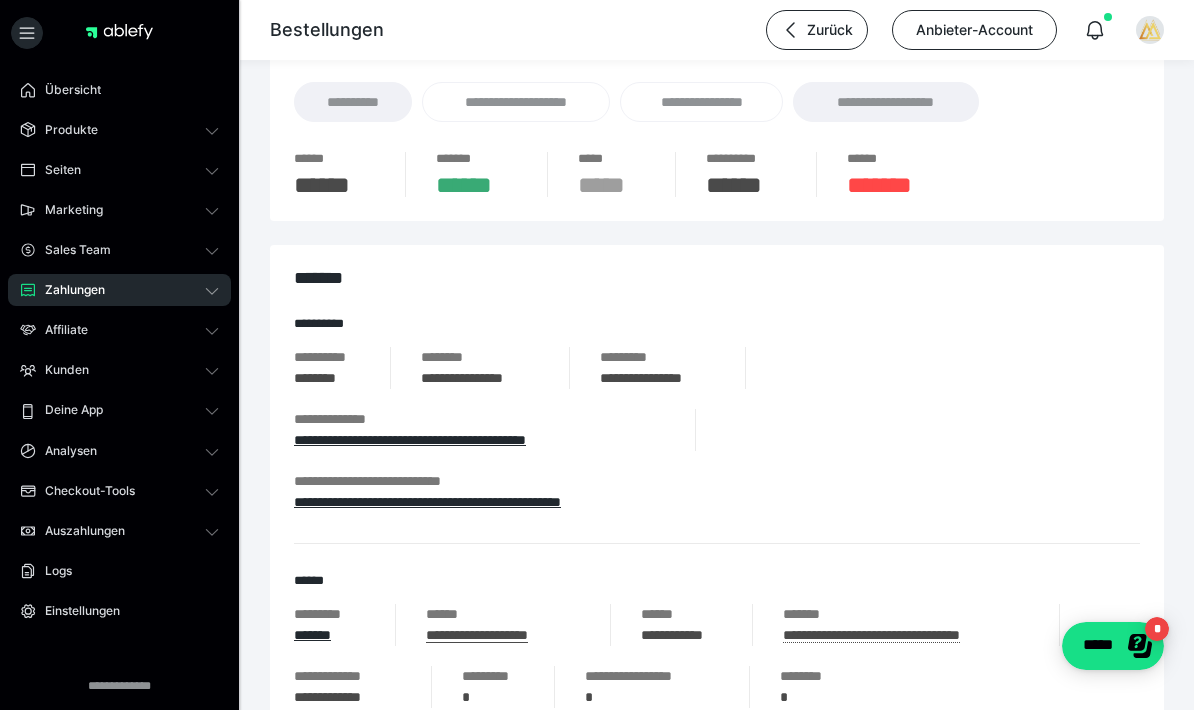 scroll, scrollTop: 16, scrollLeft: 0, axis: vertical 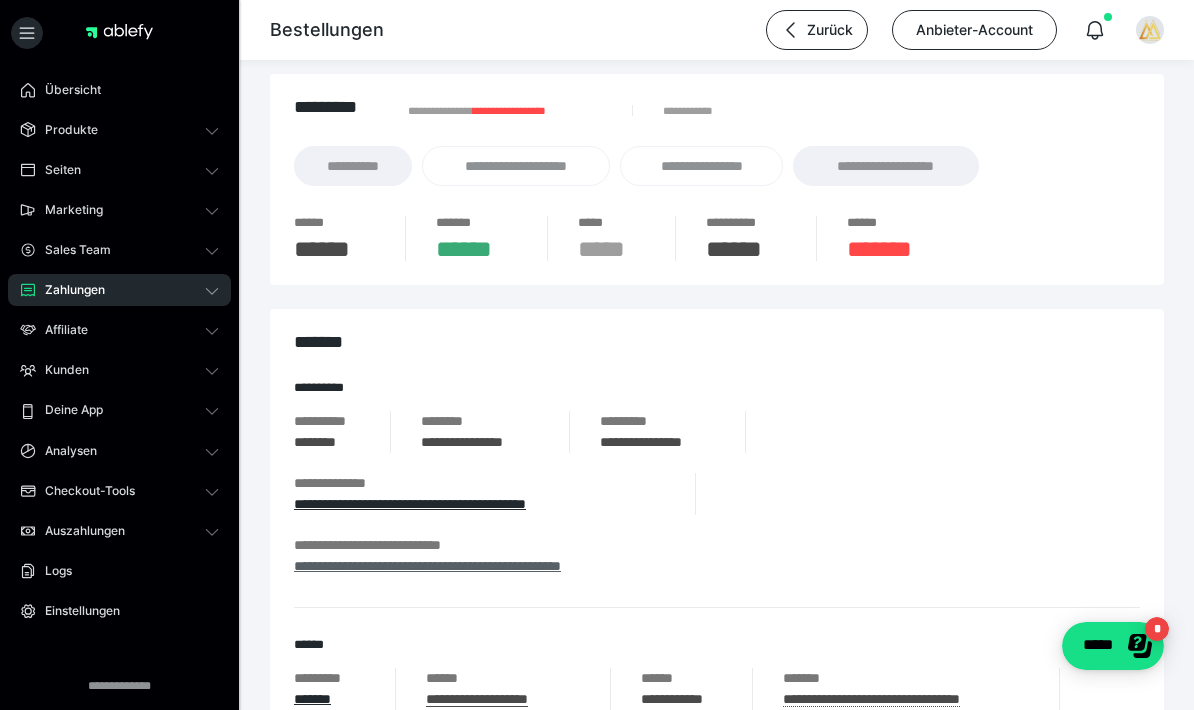 click on "**********" at bounding box center [427, 566] 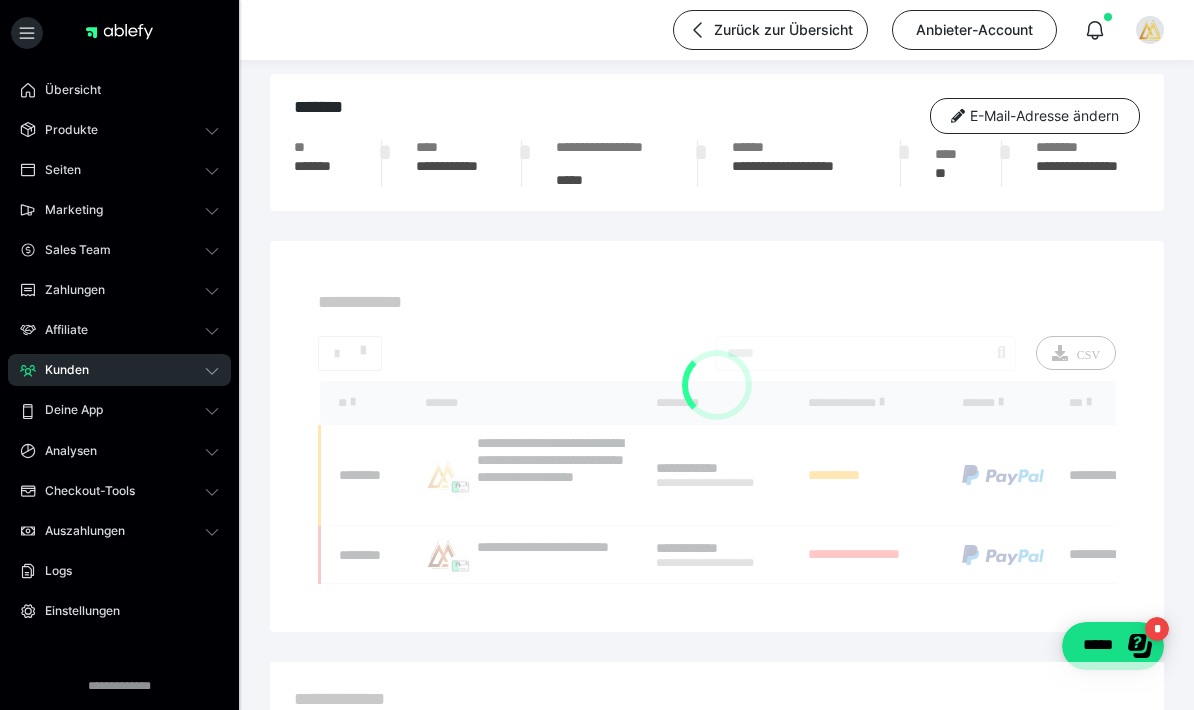 scroll, scrollTop: 334, scrollLeft: 0, axis: vertical 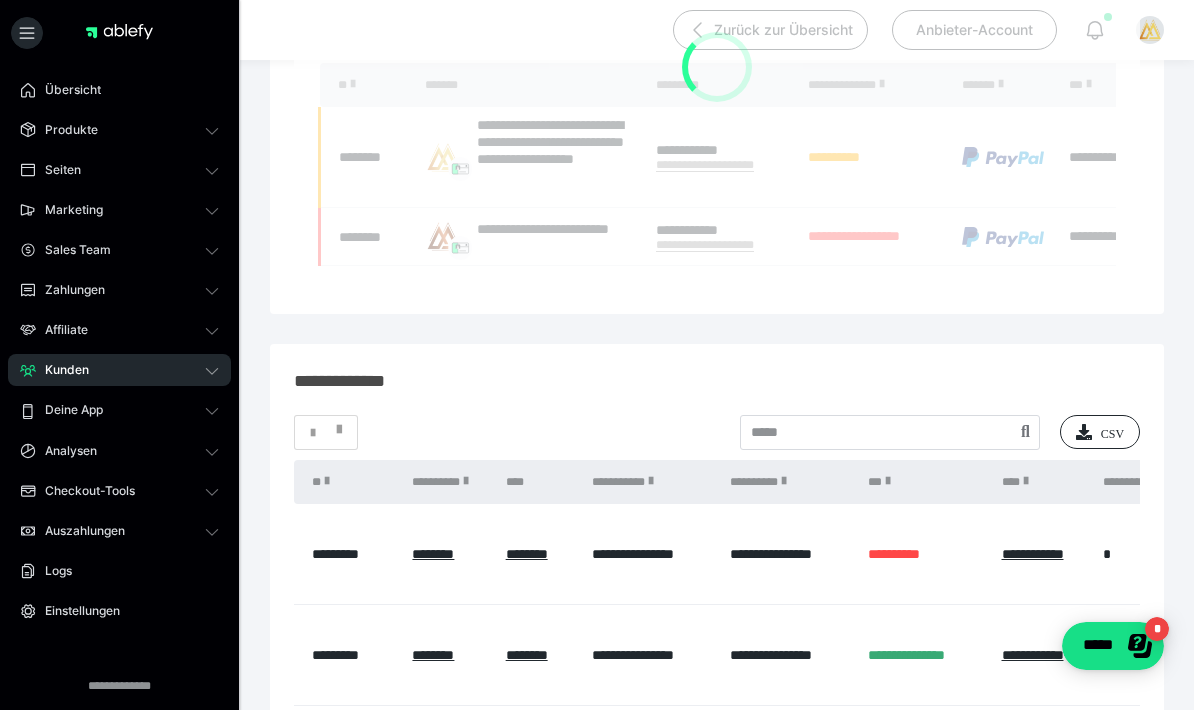 click on "Kunden" at bounding box center (60, 370) 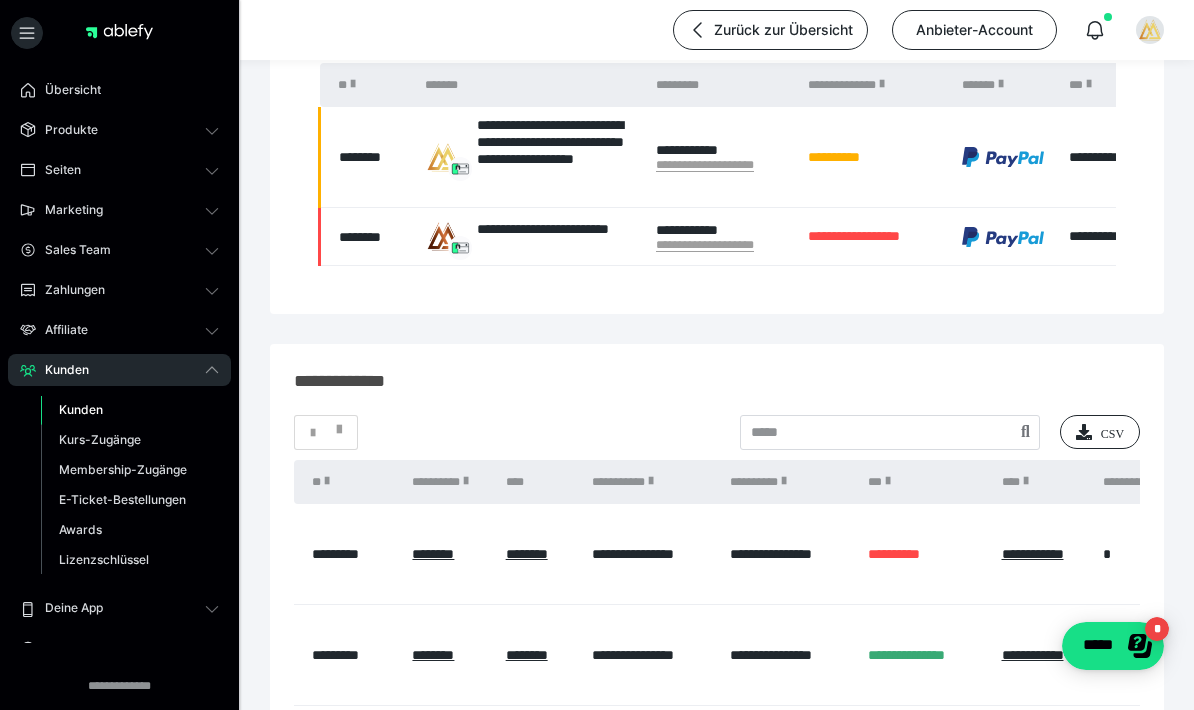 click on "Kunden" at bounding box center [81, 409] 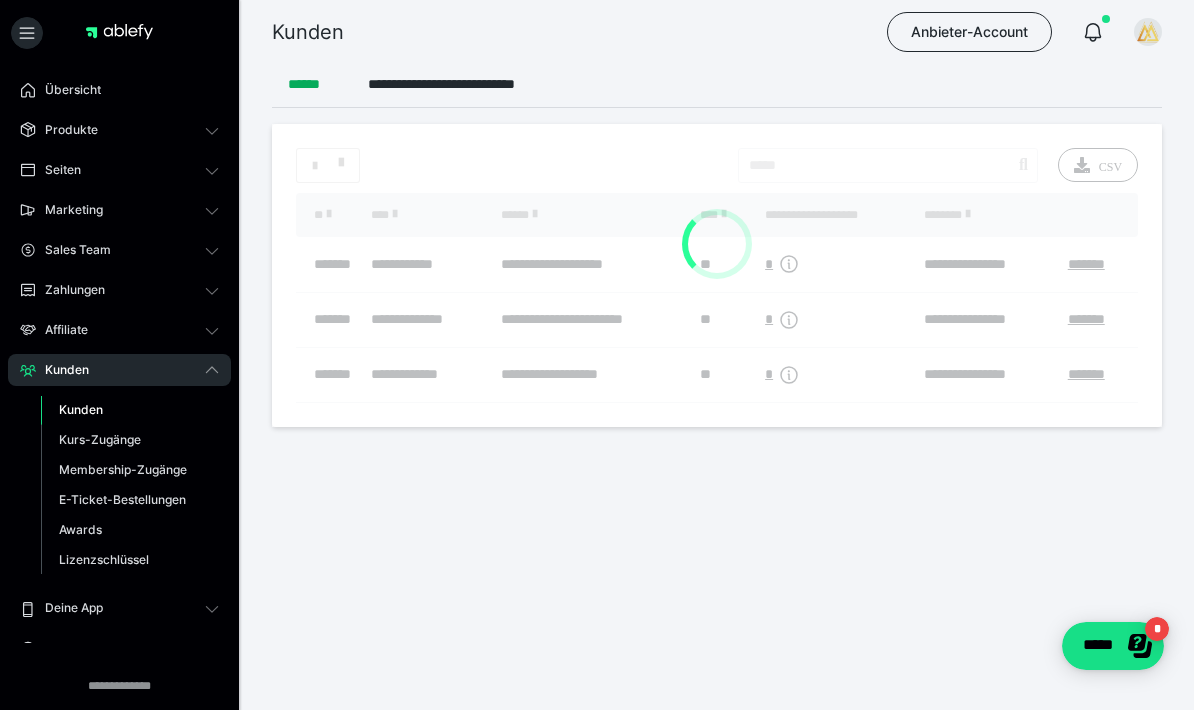 scroll, scrollTop: 0, scrollLeft: 0, axis: both 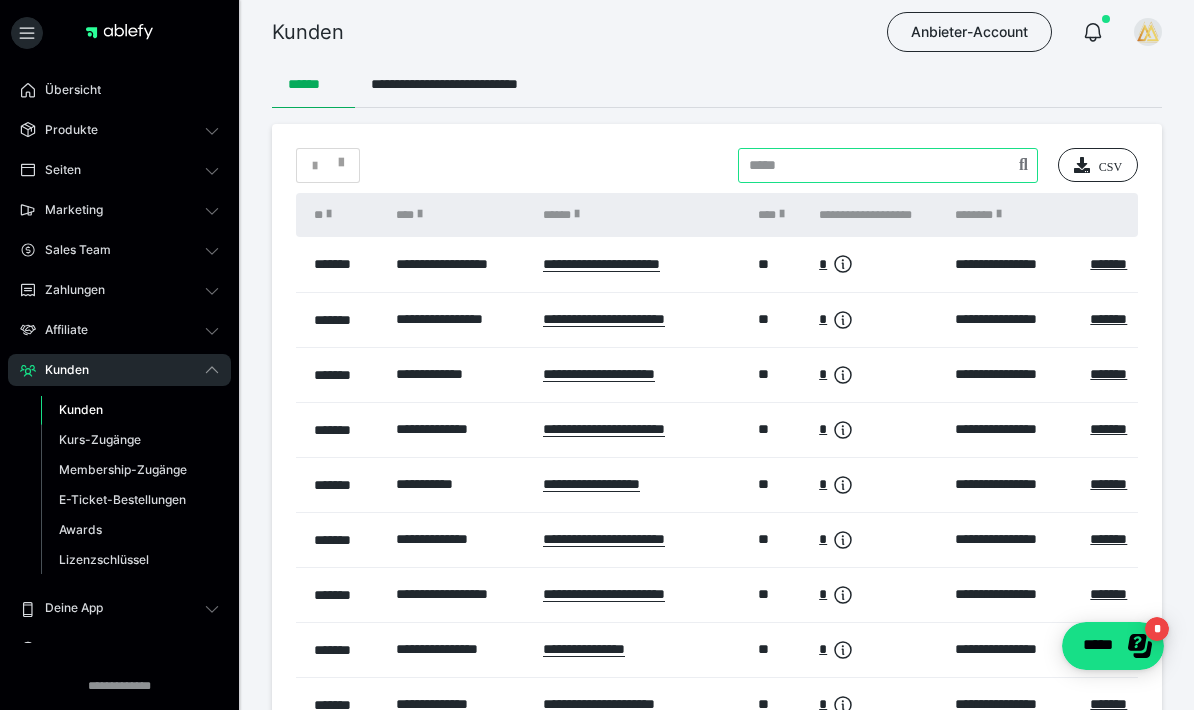 click at bounding box center (888, 165) 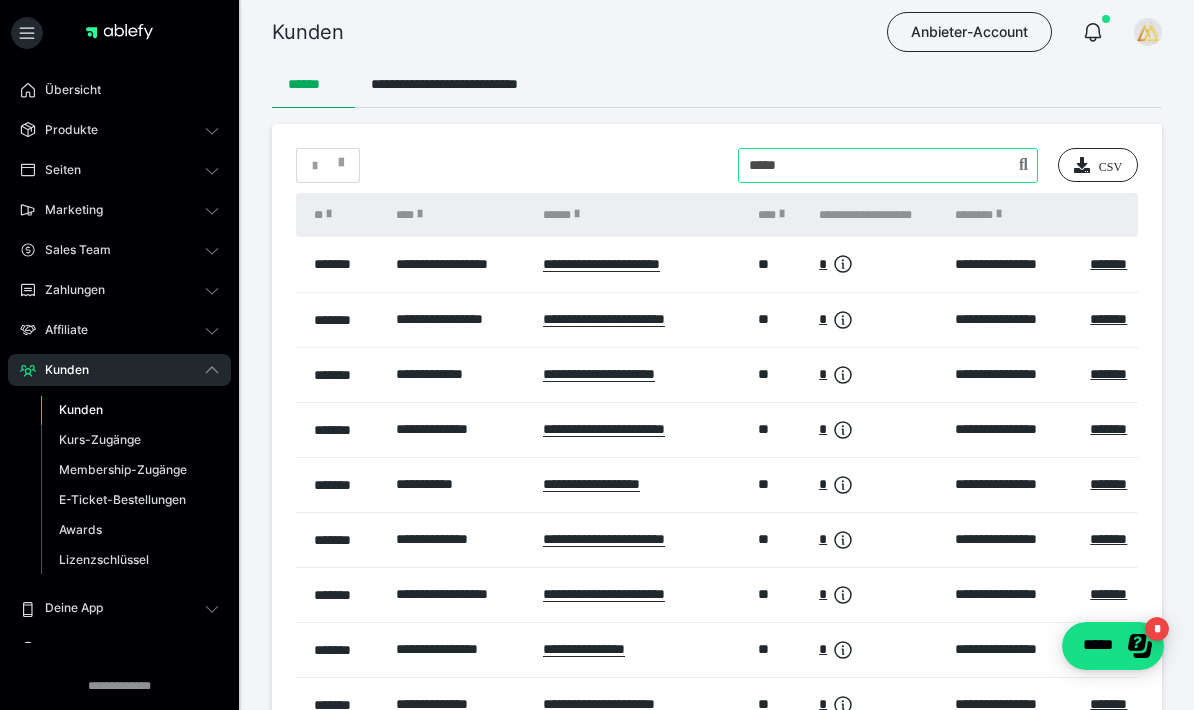type on "*****" 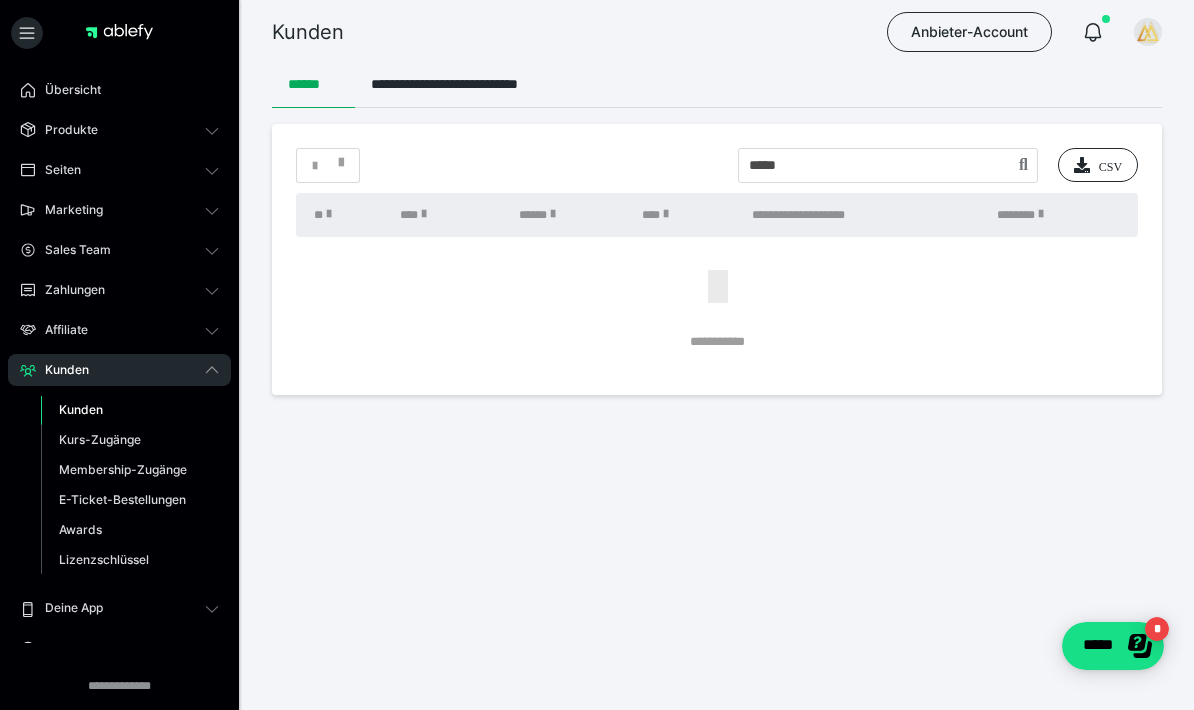 click on "Kunden" at bounding box center [81, 409] 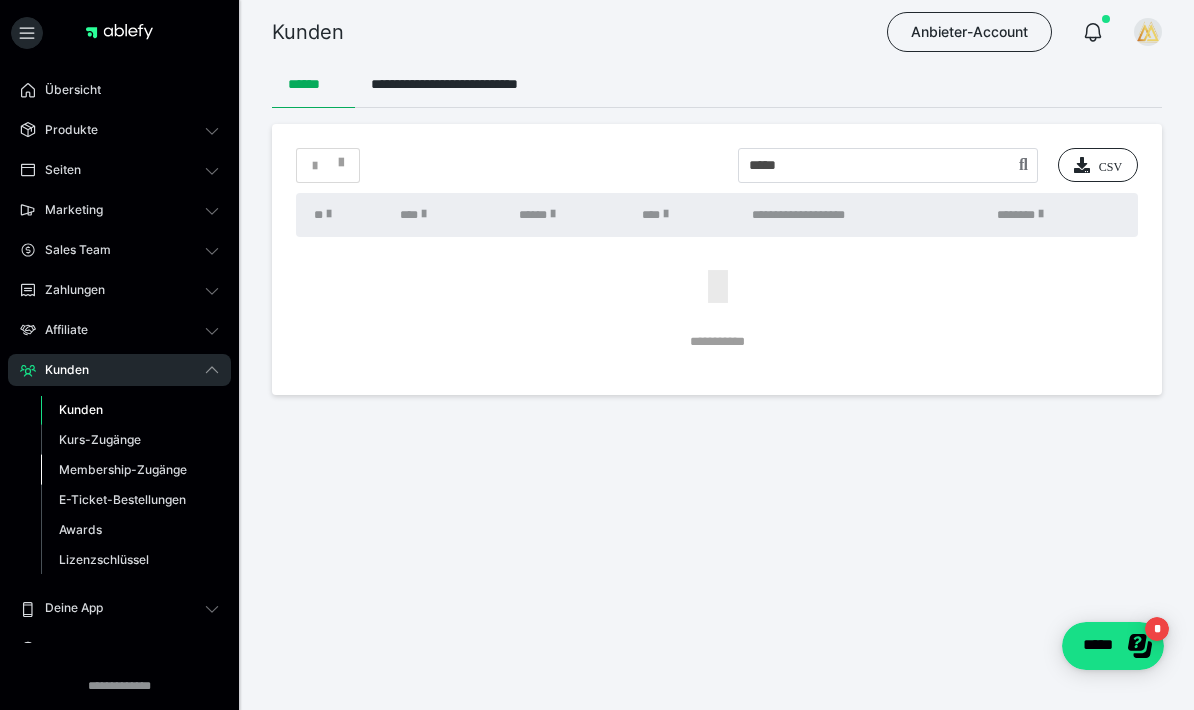 click on "Membership-Zugänge" at bounding box center [123, 469] 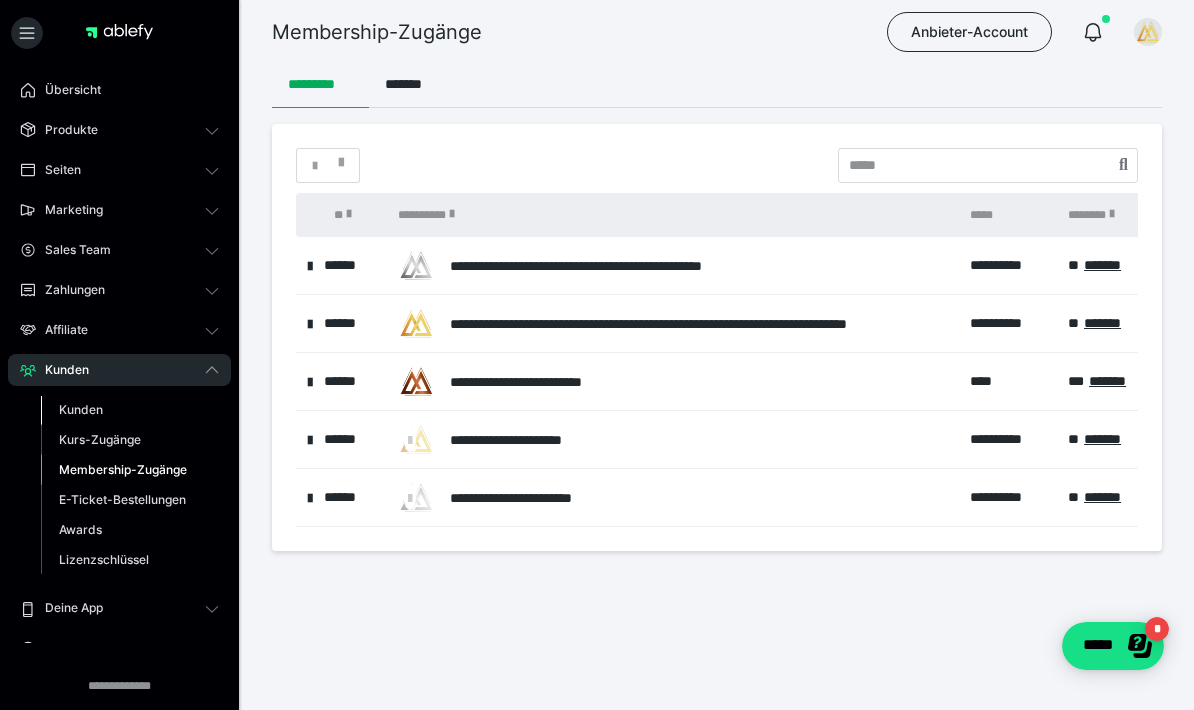 click on "Kunden" at bounding box center (81, 409) 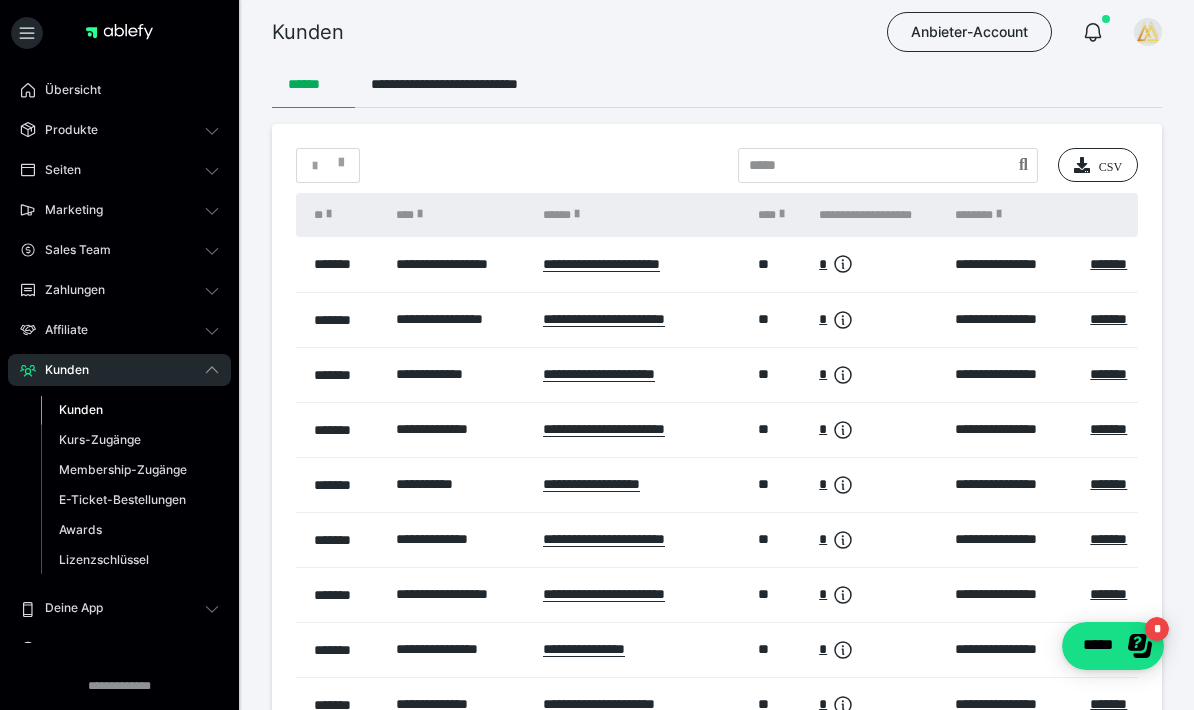 scroll, scrollTop: 16, scrollLeft: 0, axis: vertical 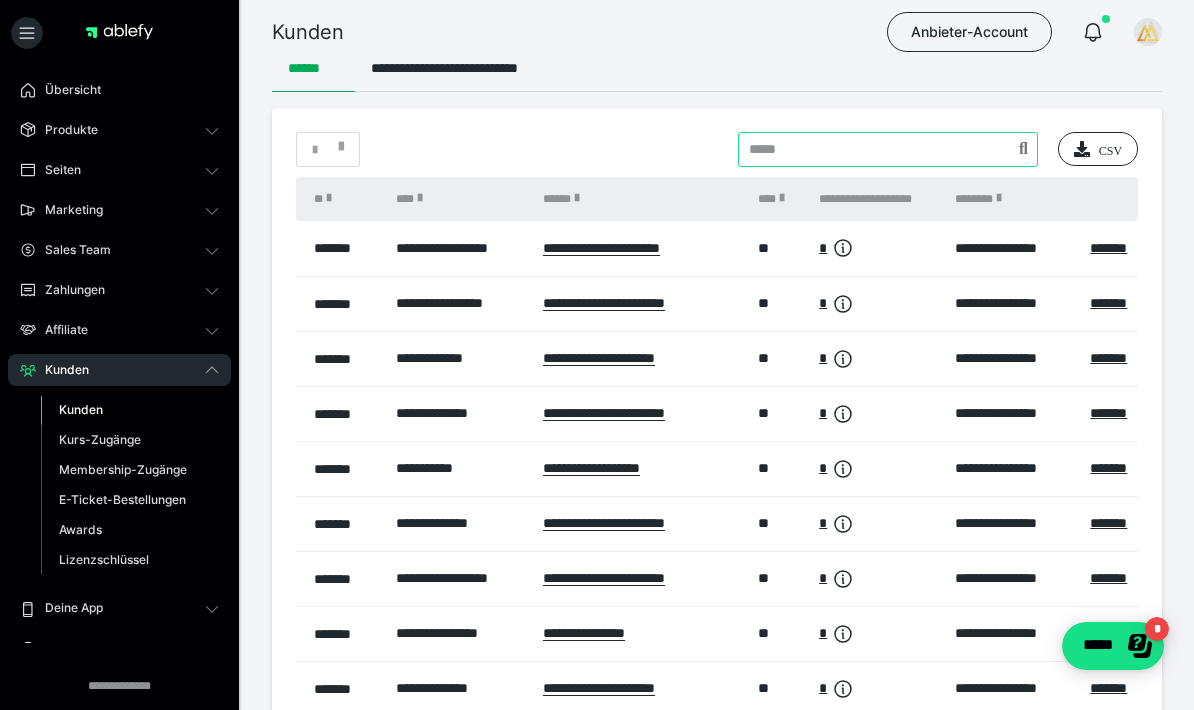 click at bounding box center (888, 149) 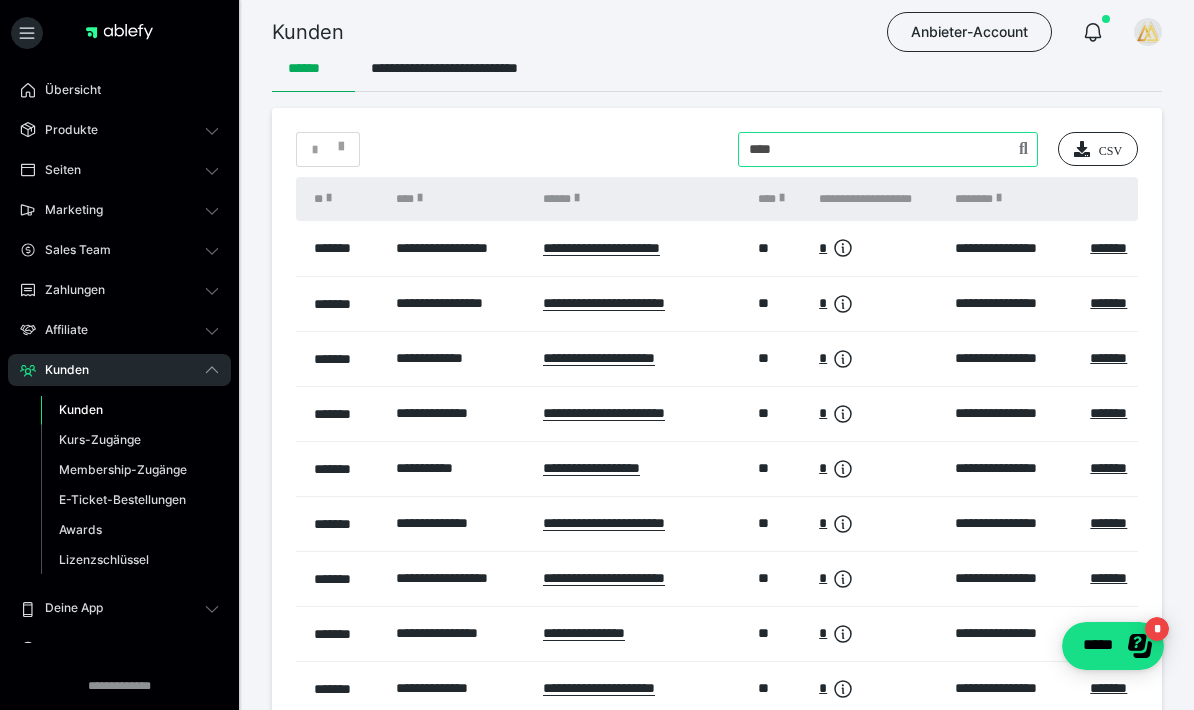 type on "****" 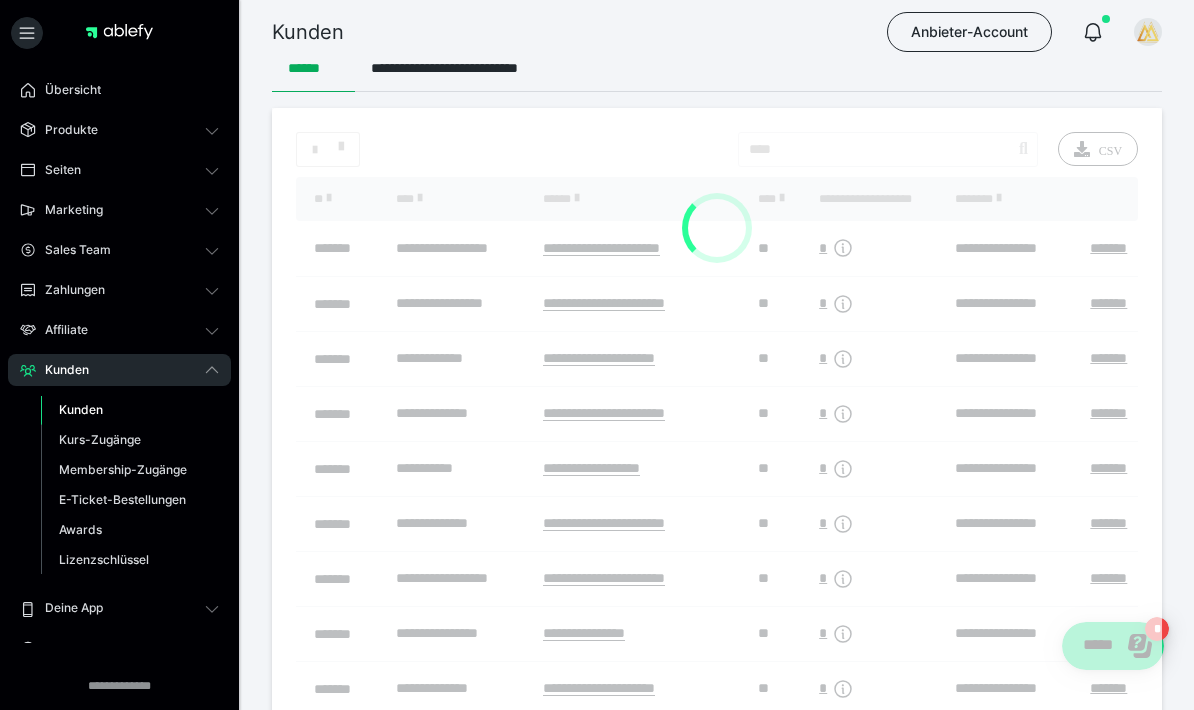 scroll, scrollTop: 0, scrollLeft: 0, axis: both 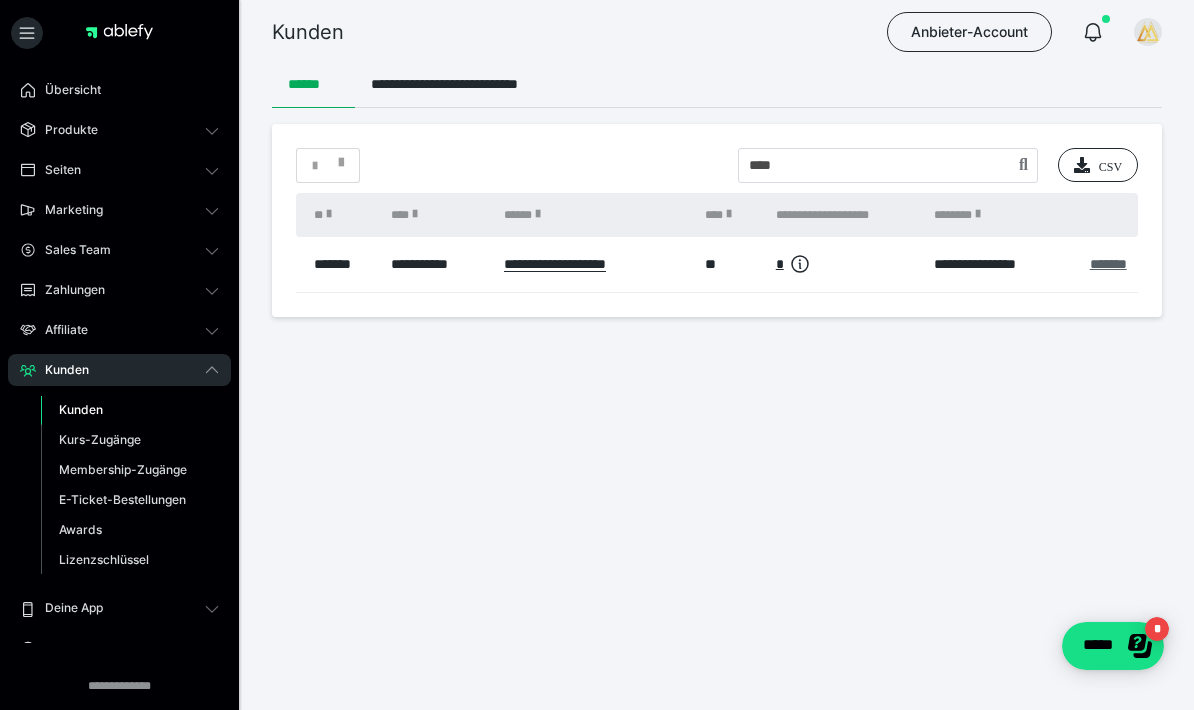 click on "*******" at bounding box center [1108, 264] 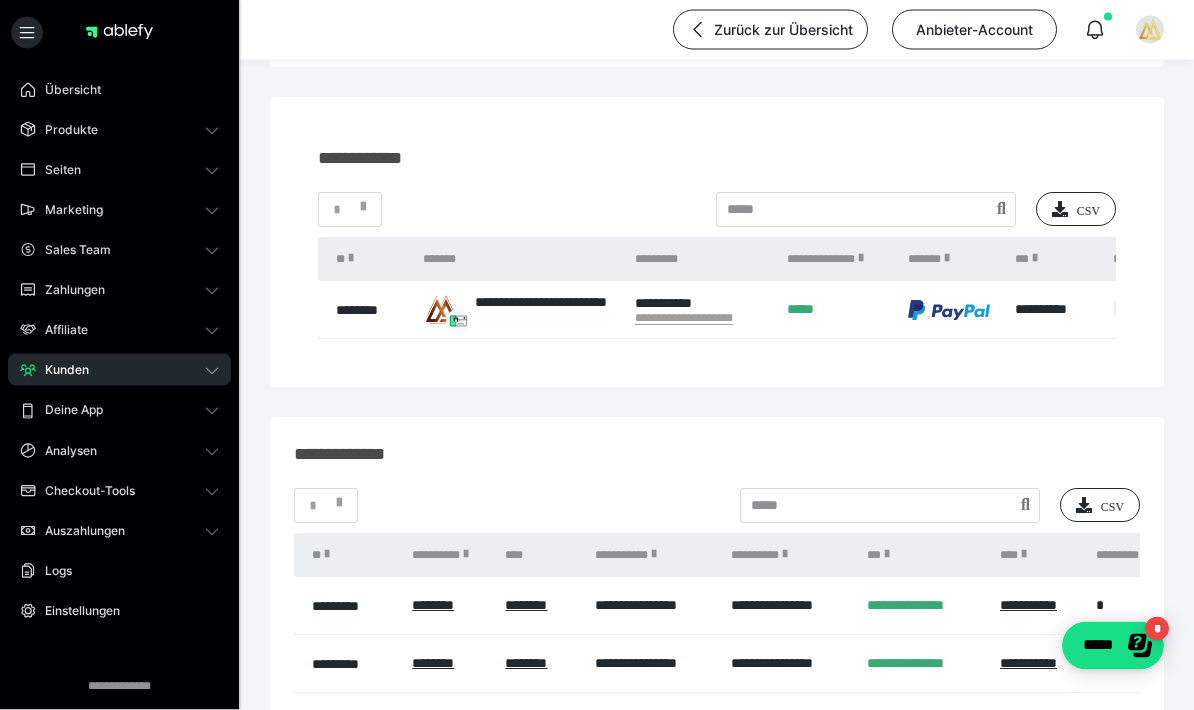 scroll, scrollTop: 160, scrollLeft: 0, axis: vertical 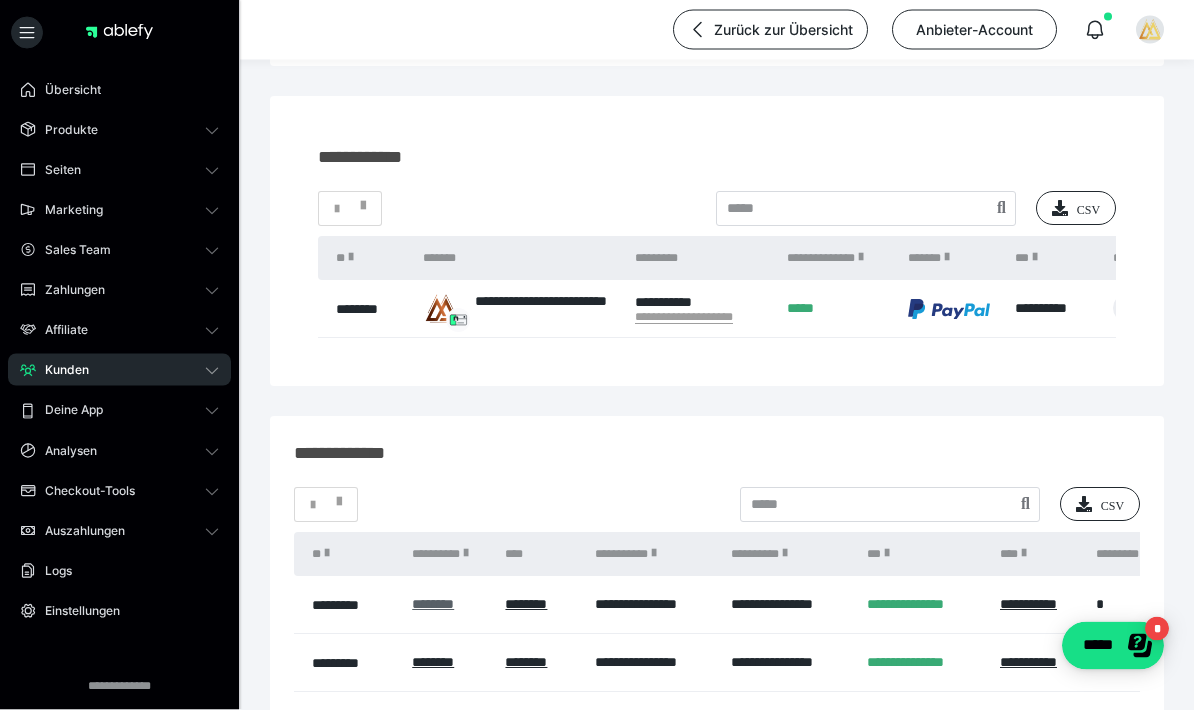 click on "********" at bounding box center (433, 605) 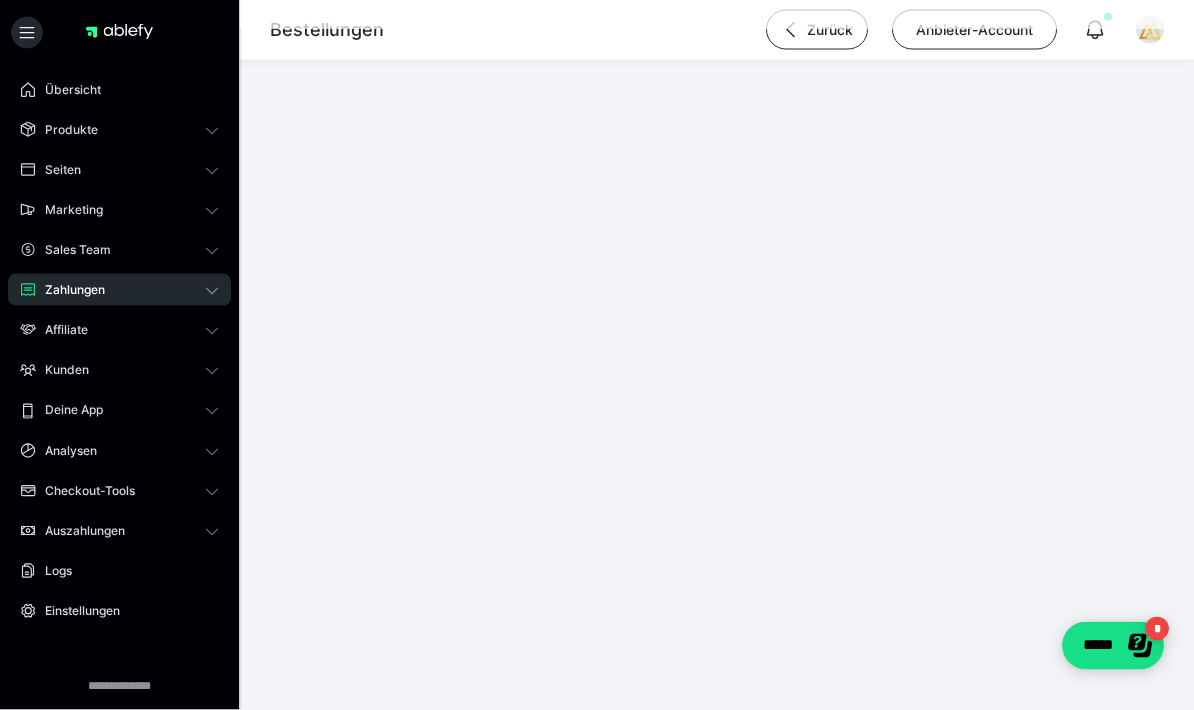scroll, scrollTop: 0, scrollLeft: 0, axis: both 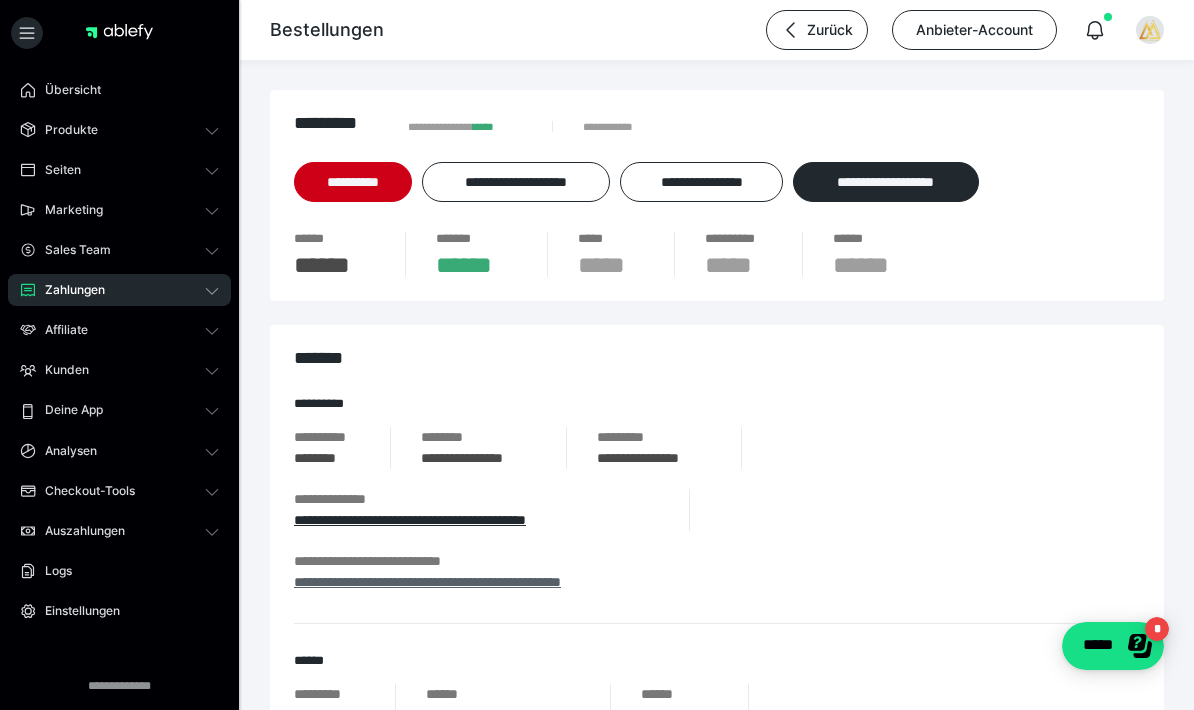 click on "**********" at bounding box center (427, 582) 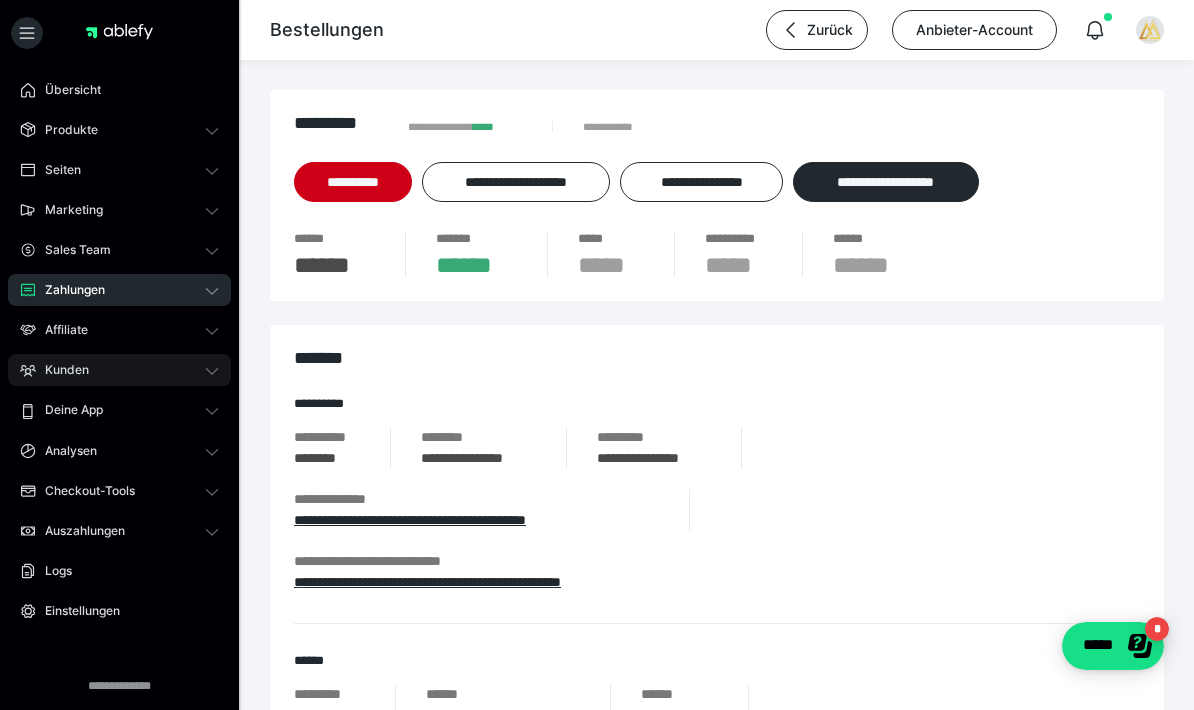 click on "Kunden" at bounding box center (60, 370) 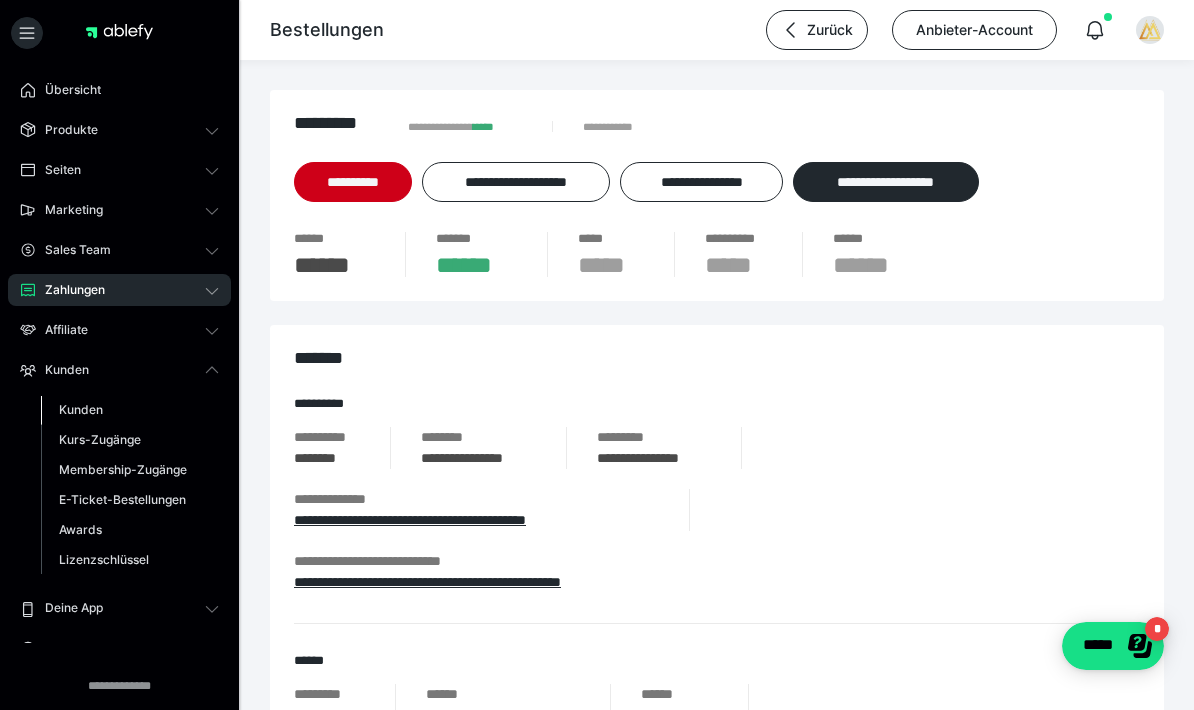 click on "Kunden" at bounding box center (81, 409) 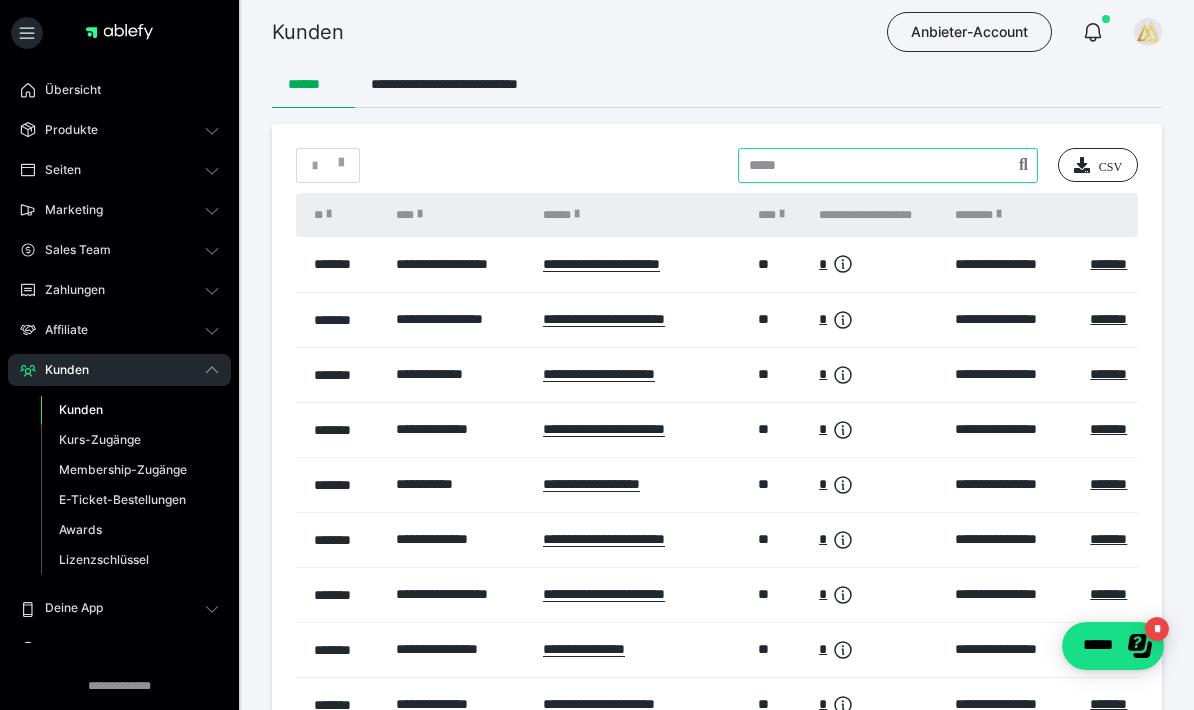 click at bounding box center [888, 165] 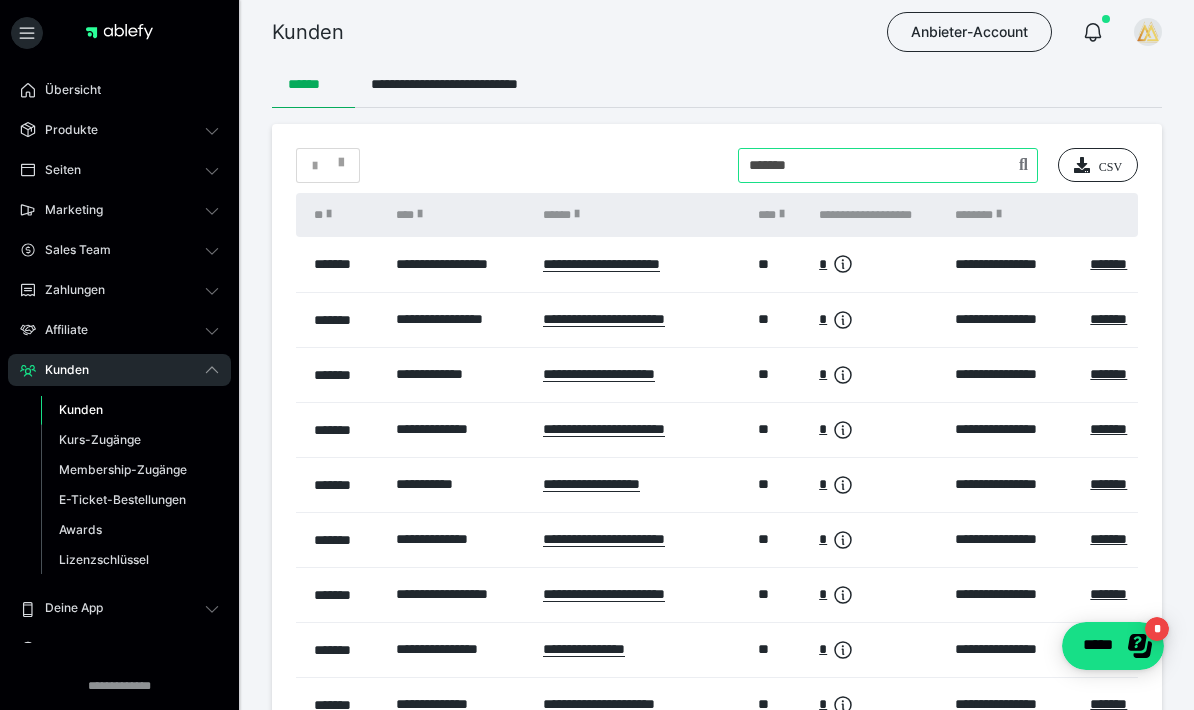 type on "*******" 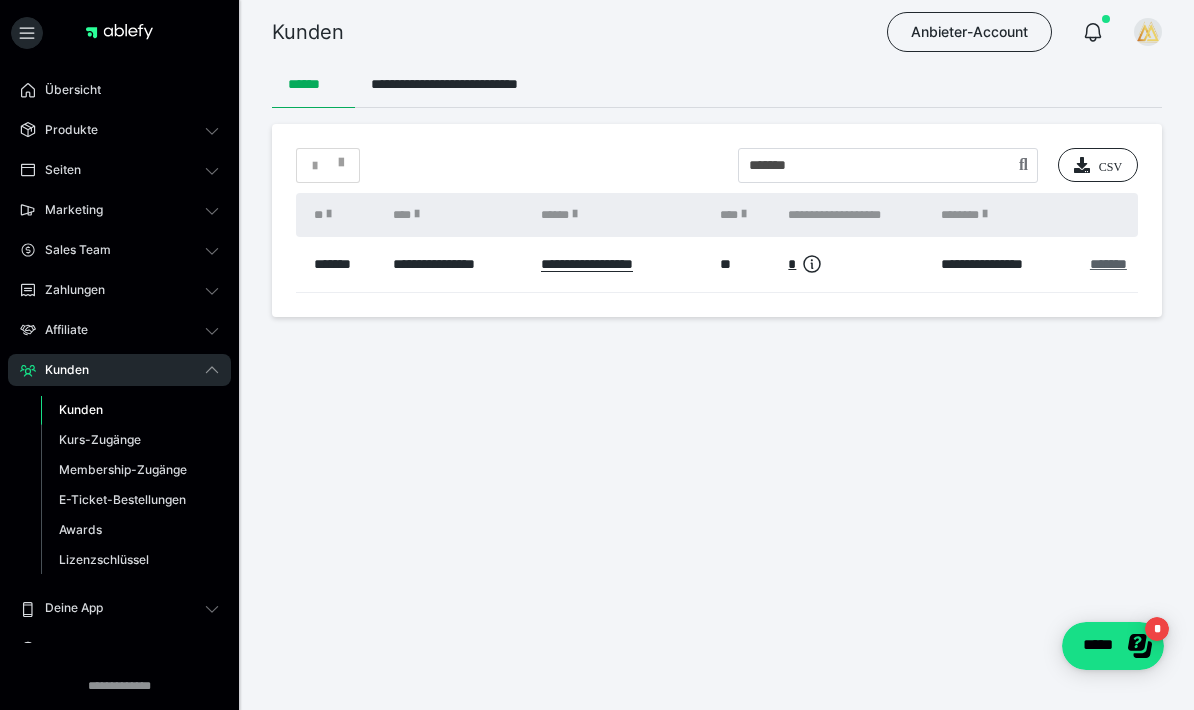 click on "*******" at bounding box center (1108, 264) 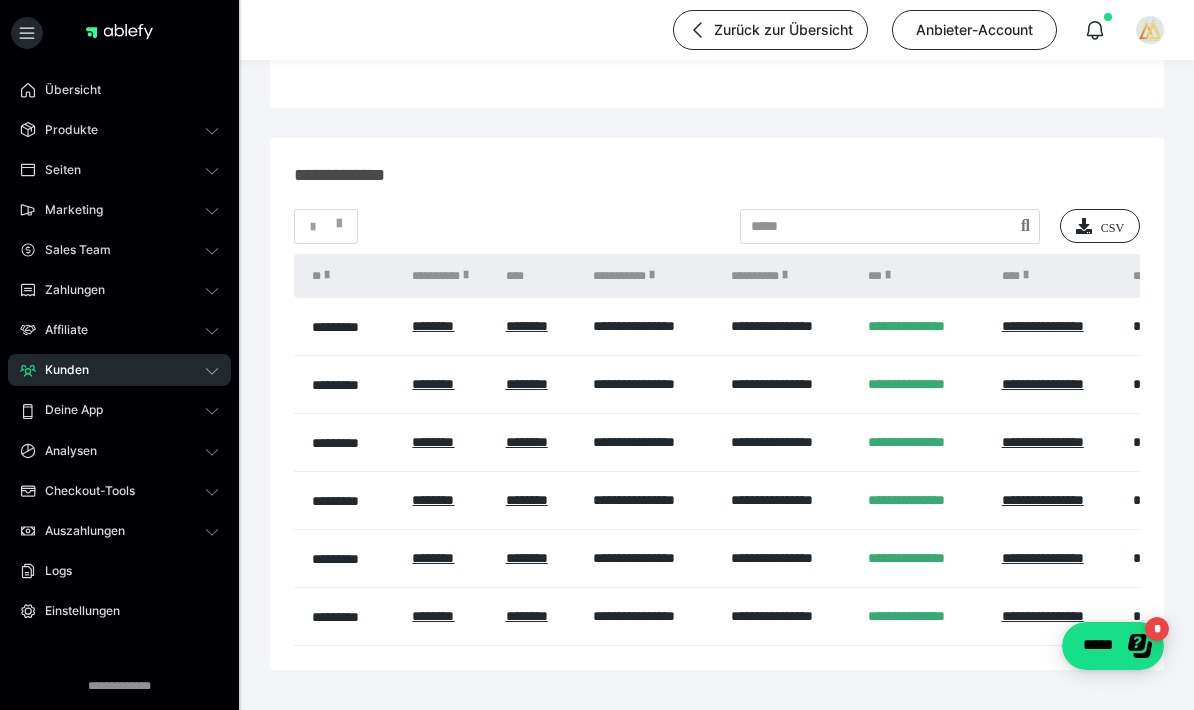 scroll, scrollTop: 437, scrollLeft: 0, axis: vertical 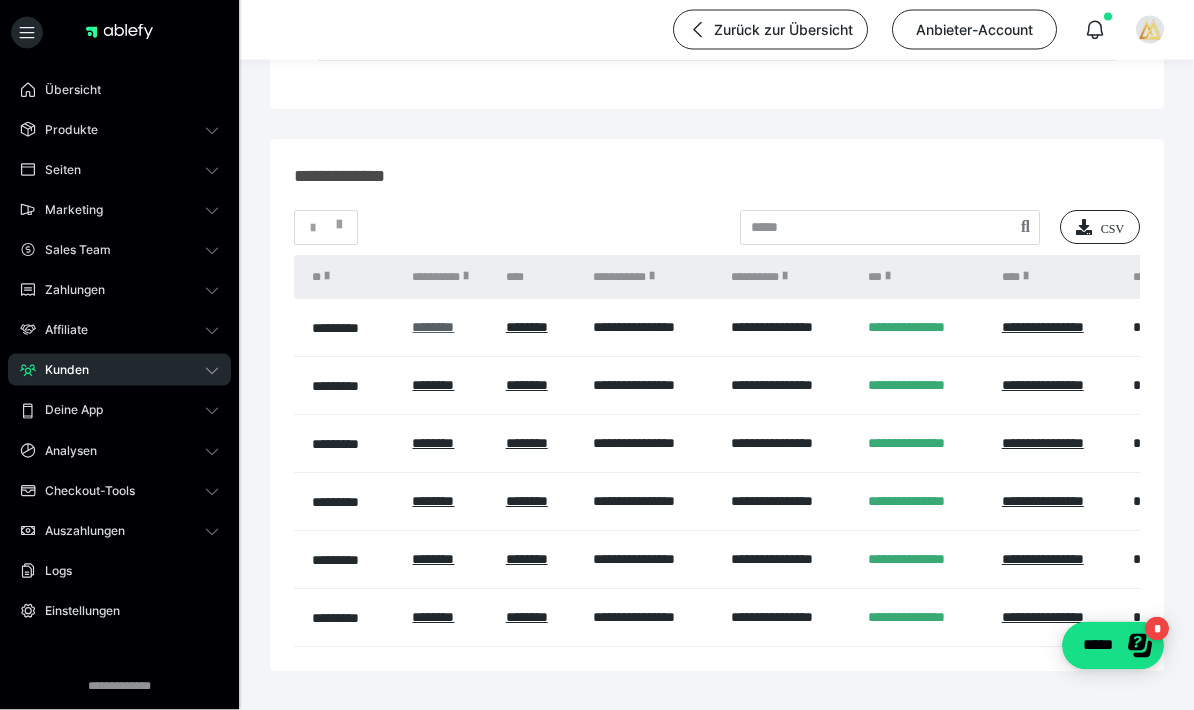 click on "********" at bounding box center (433, 328) 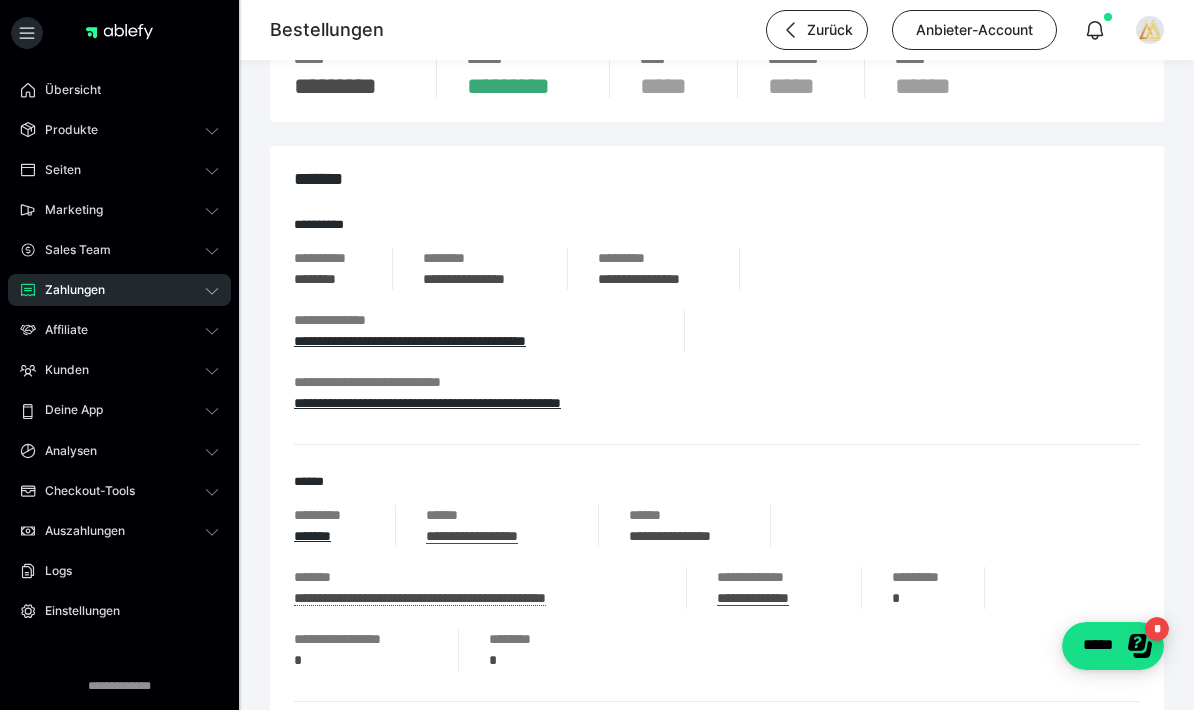scroll, scrollTop: 178, scrollLeft: 0, axis: vertical 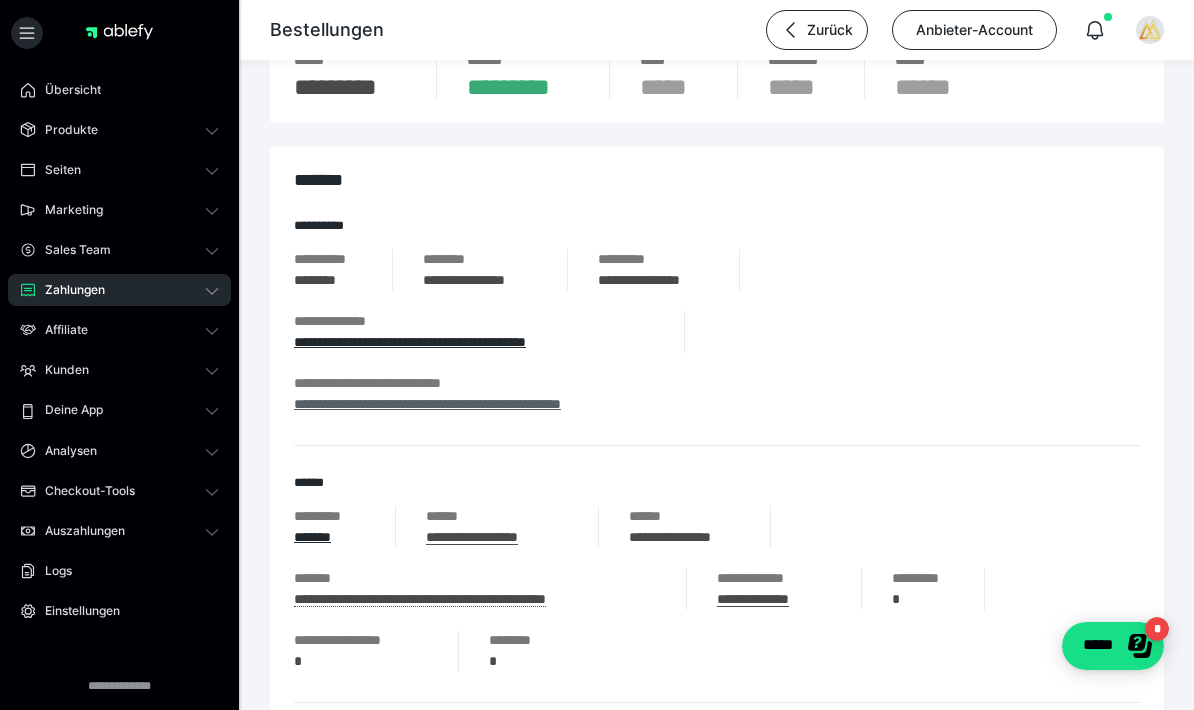 click on "**********" at bounding box center (427, 404) 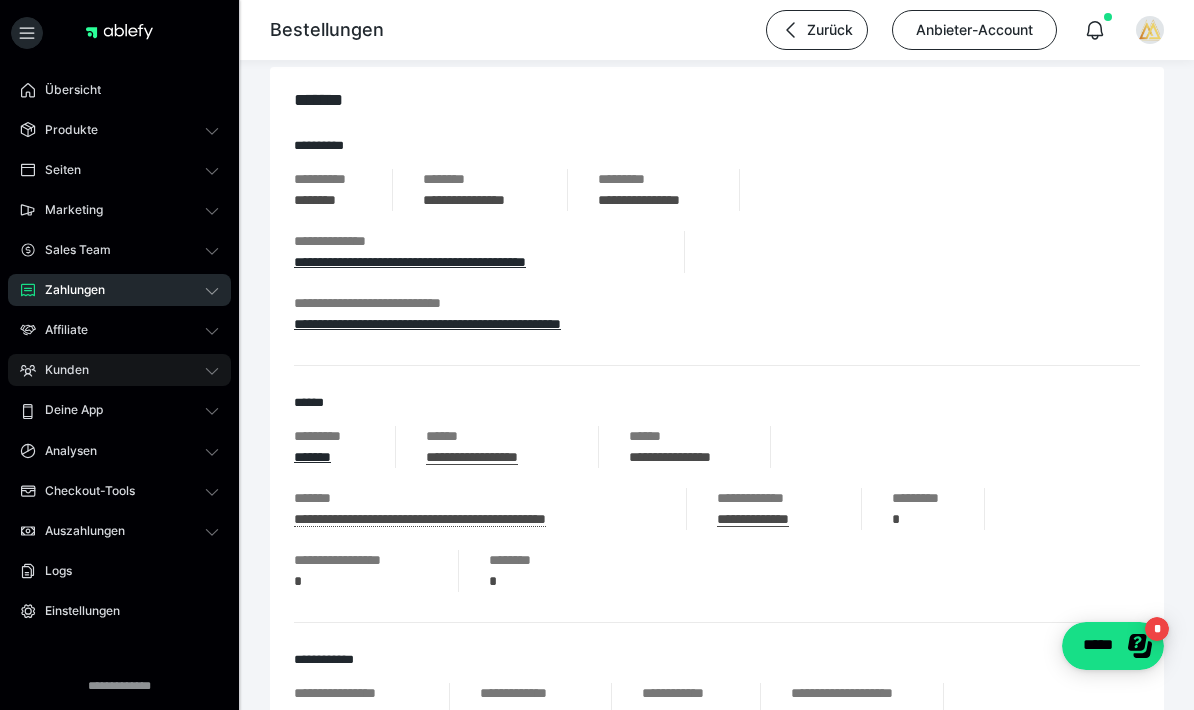 click on "Kunden" at bounding box center (60, 370) 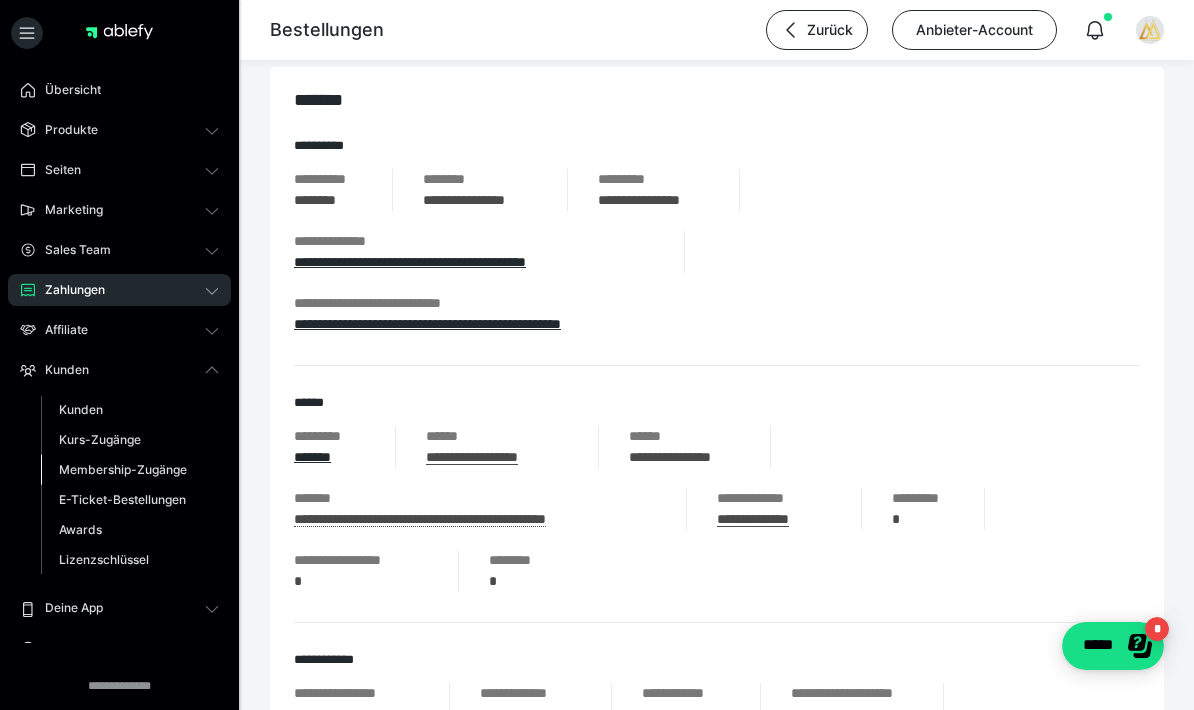 click on "Membership-Zugänge" at bounding box center (123, 469) 